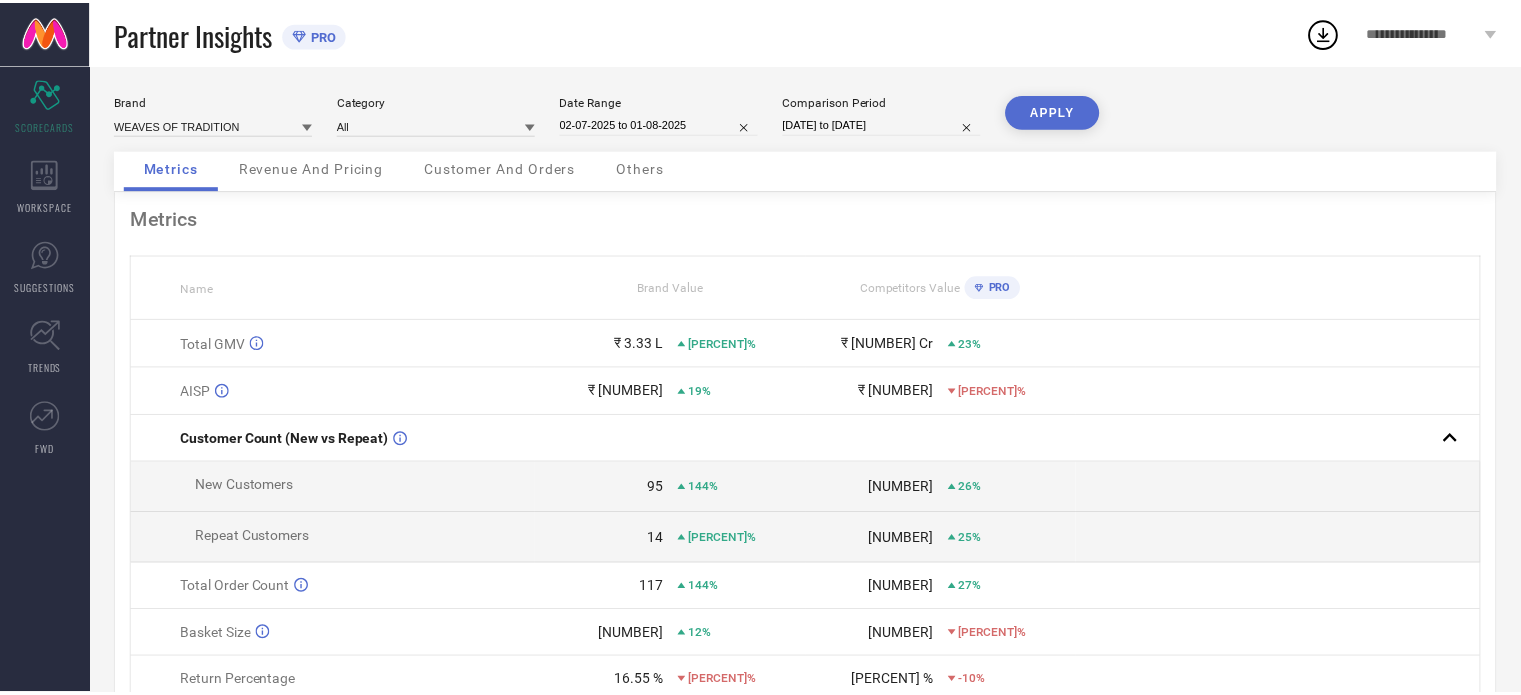 scroll, scrollTop: 0, scrollLeft: 0, axis: both 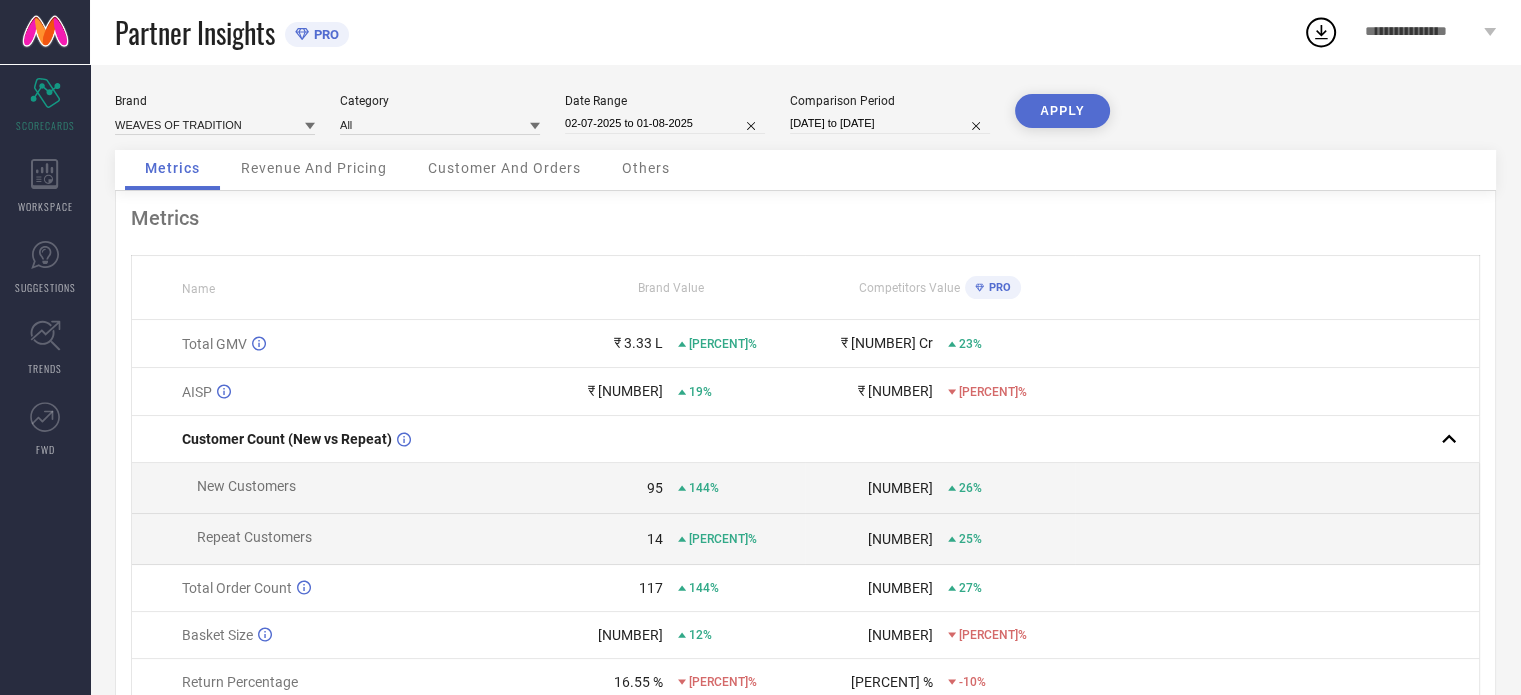 click on "02-07-2025 to 01-08-2025" at bounding box center [665, 123] 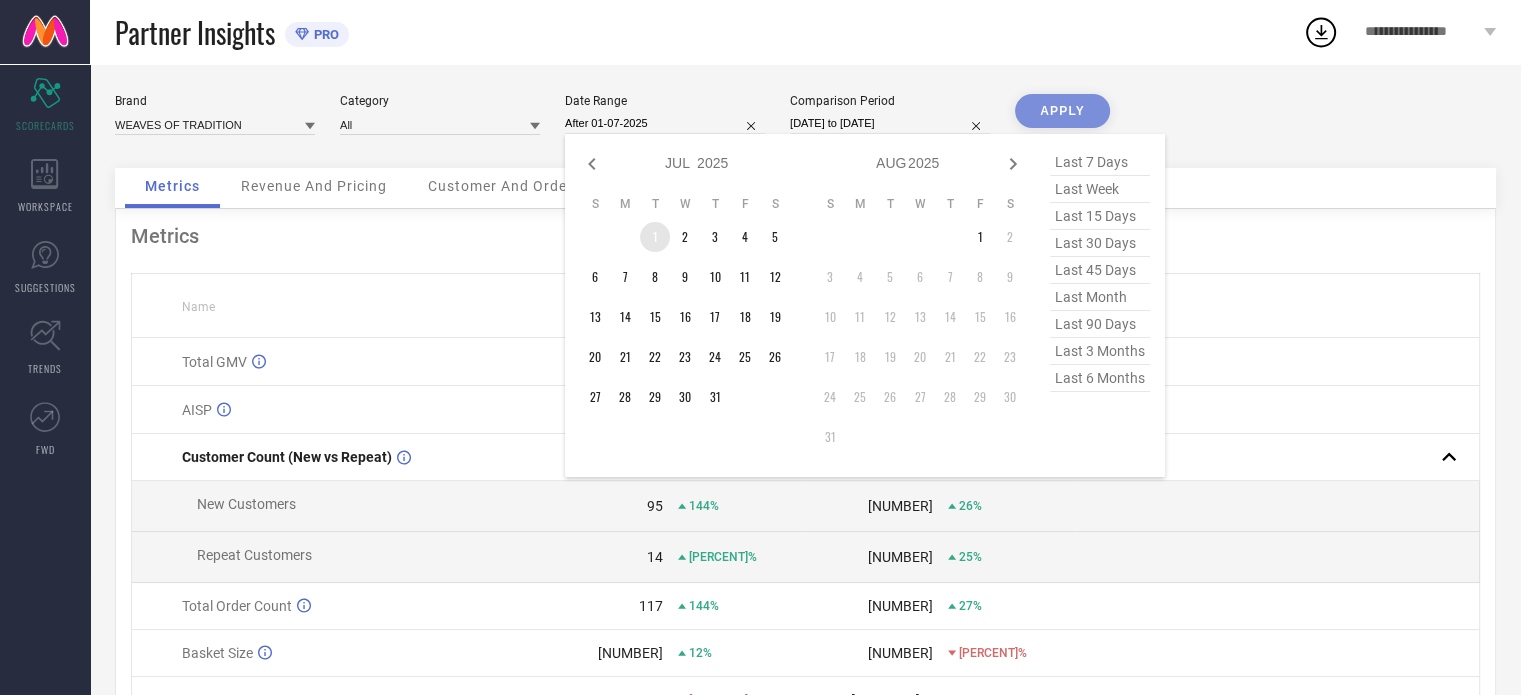 click on "1" at bounding box center [655, 237] 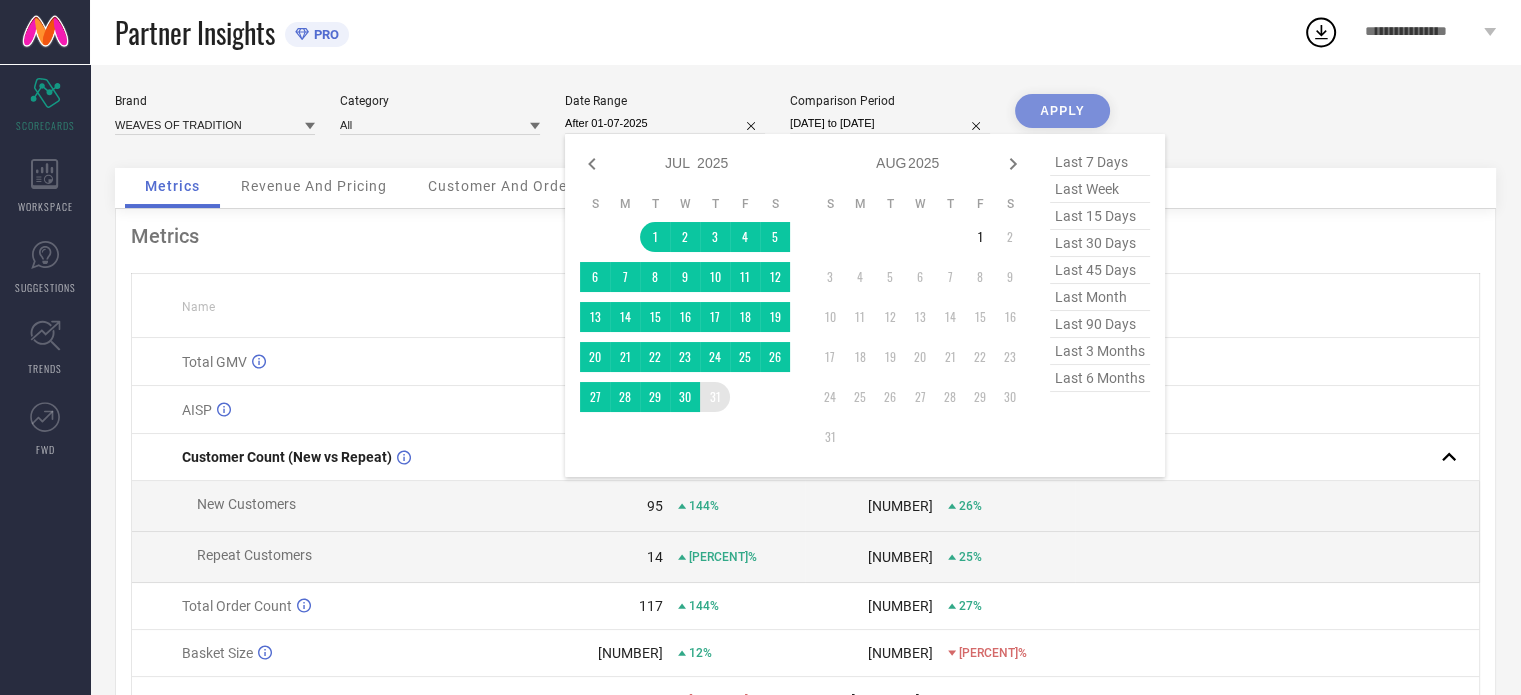 type on "01-07-2025 to 31-07-2025" 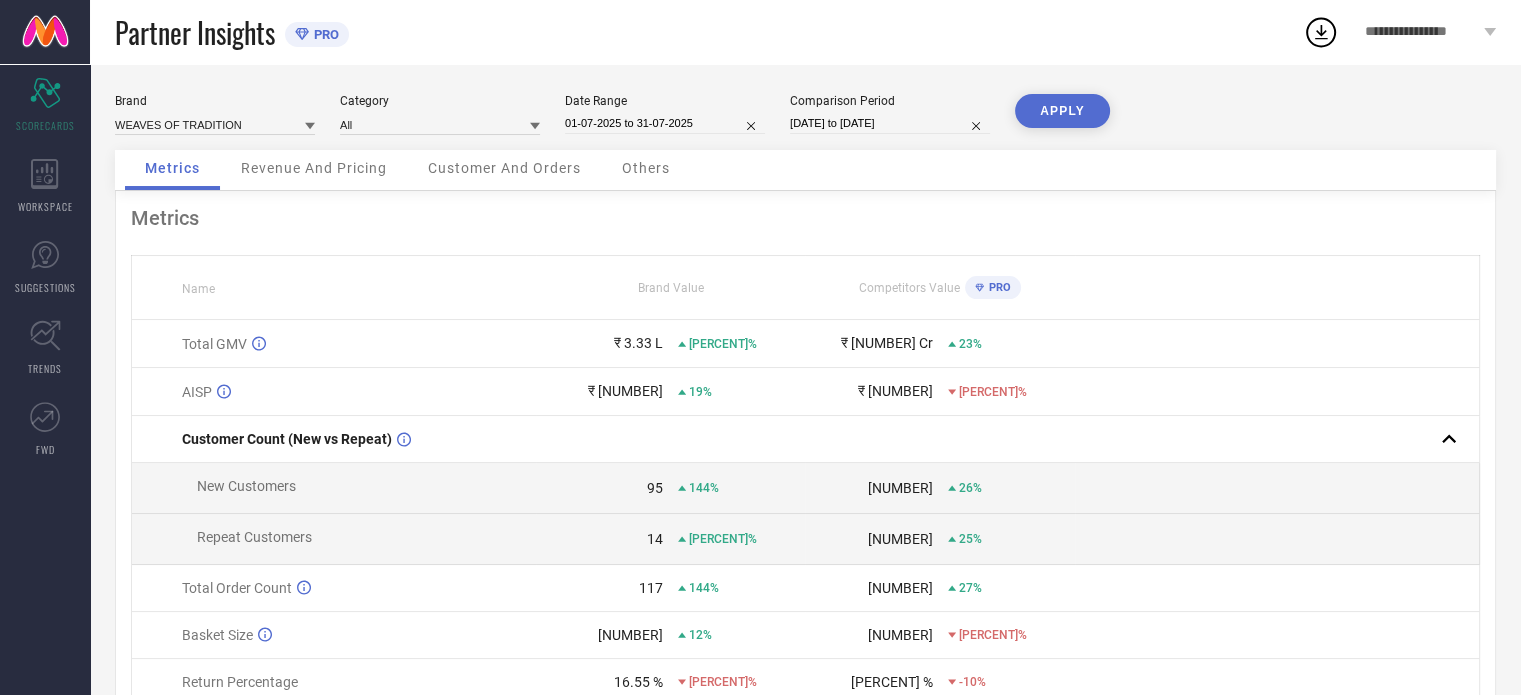 select on "6" 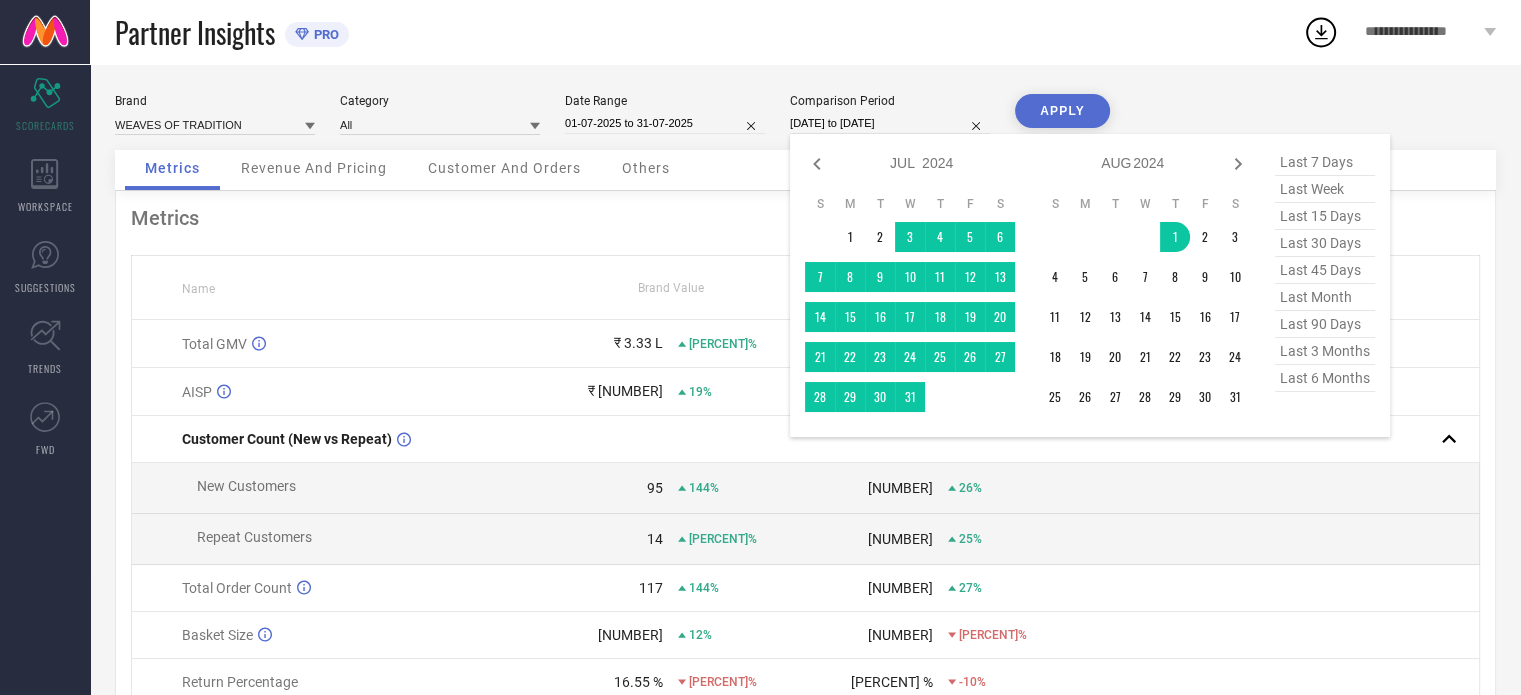 click on "[DATE] to [DATE]" at bounding box center [890, 123] 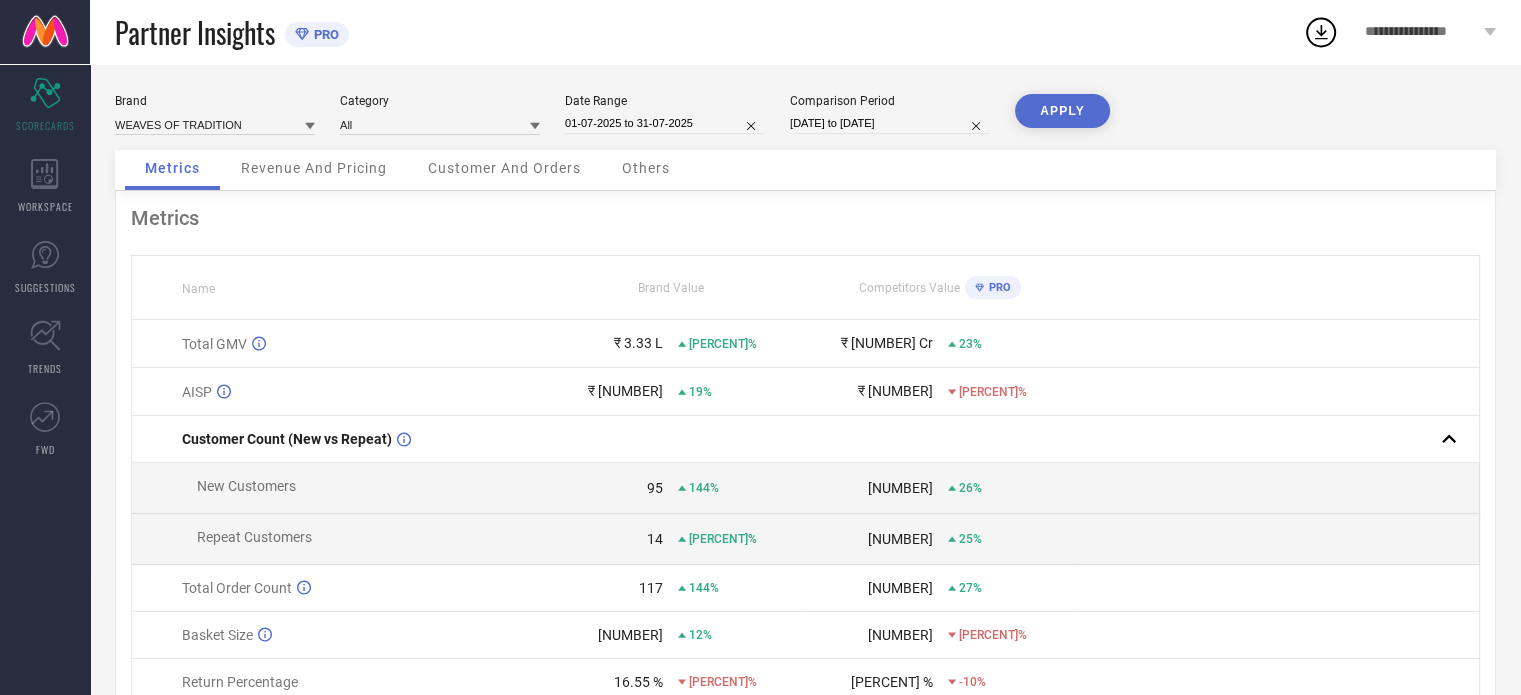 click on "APPLY" at bounding box center [1062, 122] 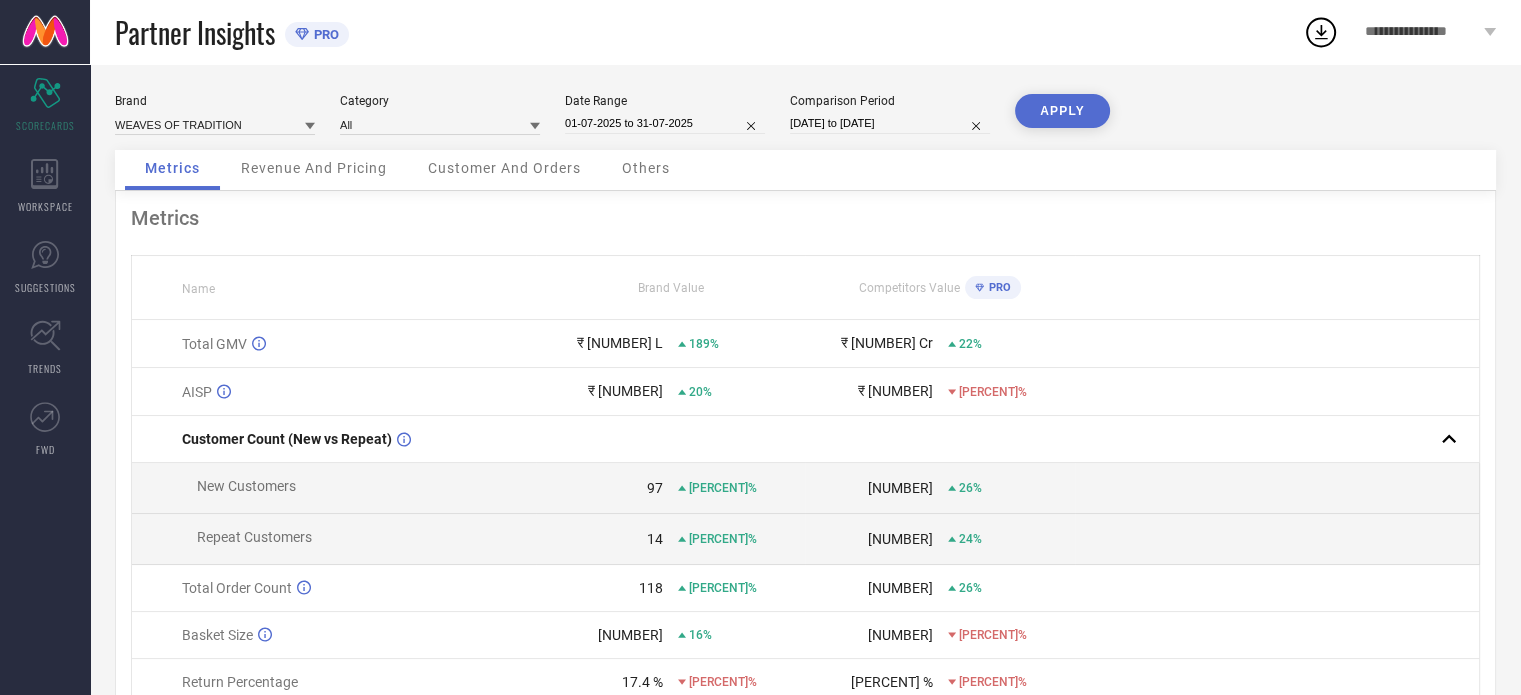 select on "6" 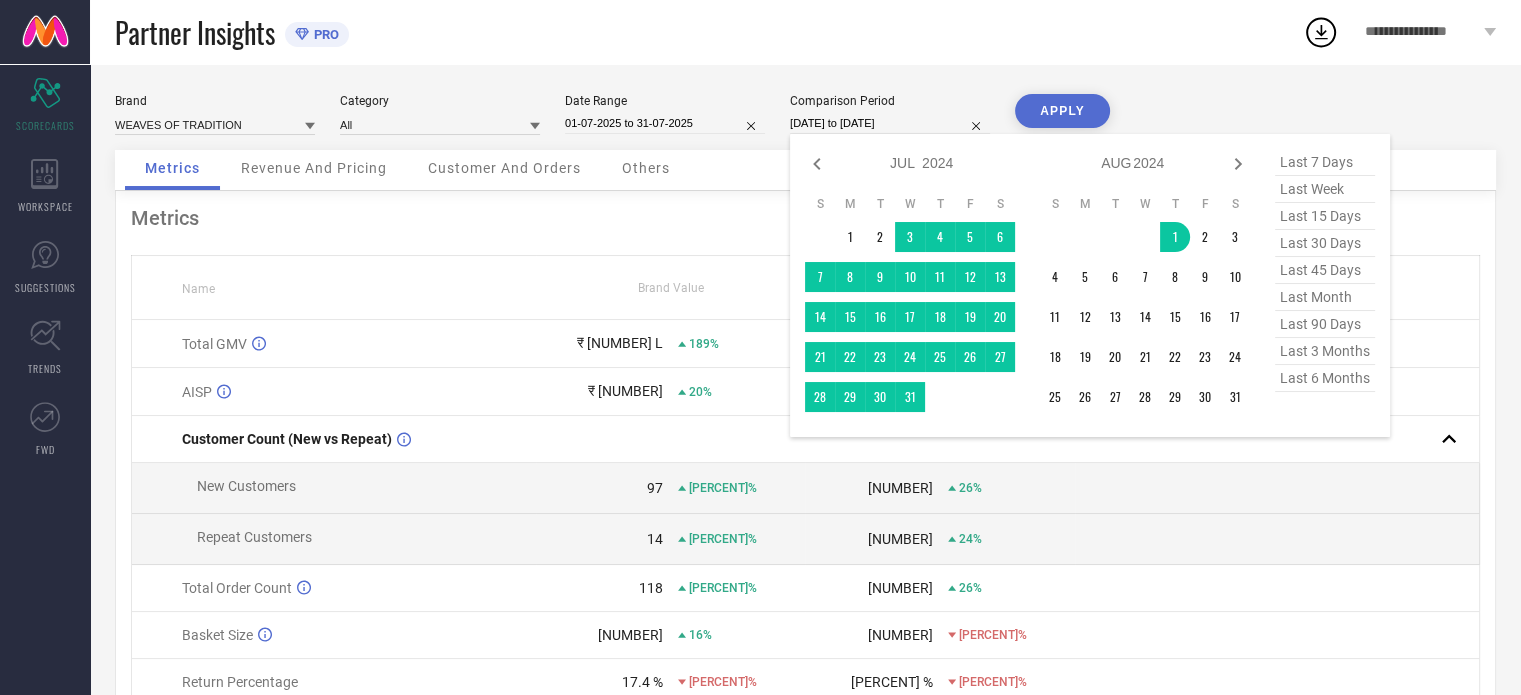 click on "[DATE] to [DATE]" at bounding box center [890, 123] 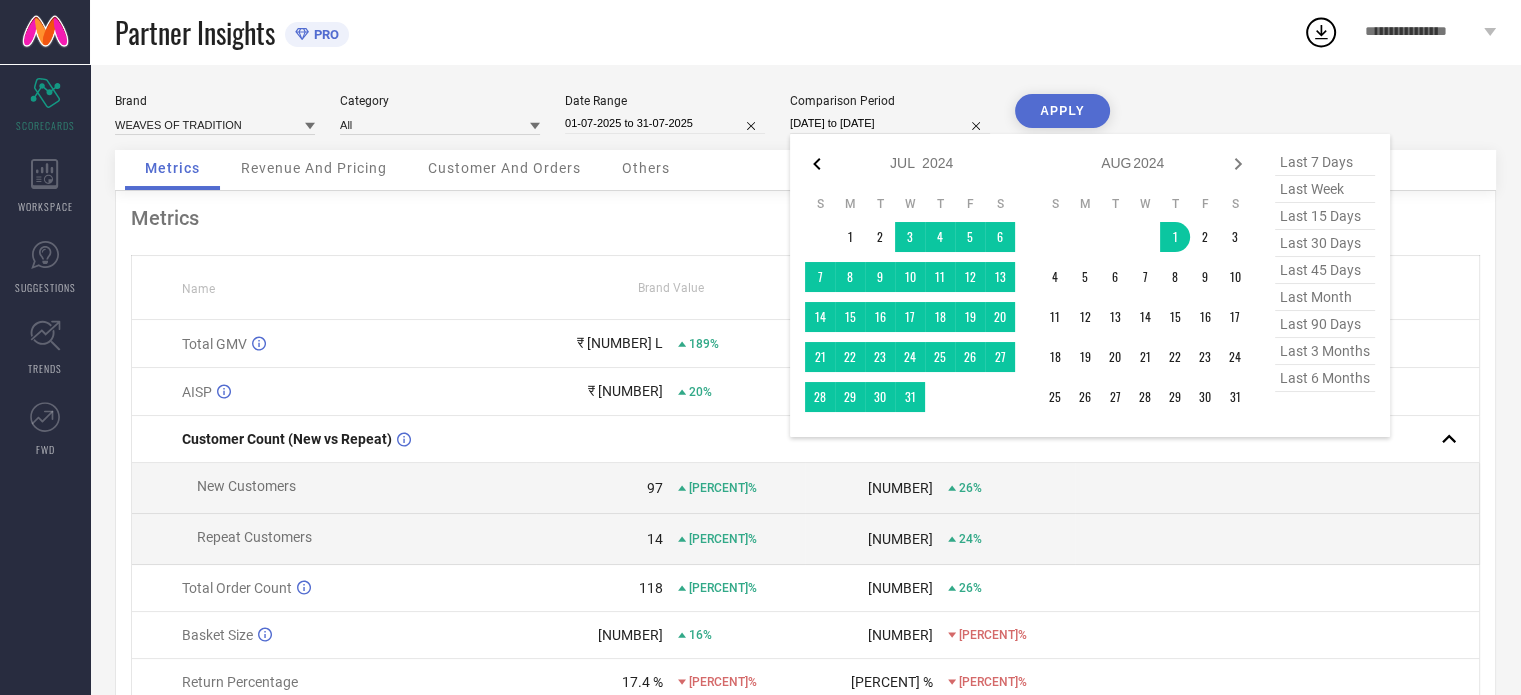 click 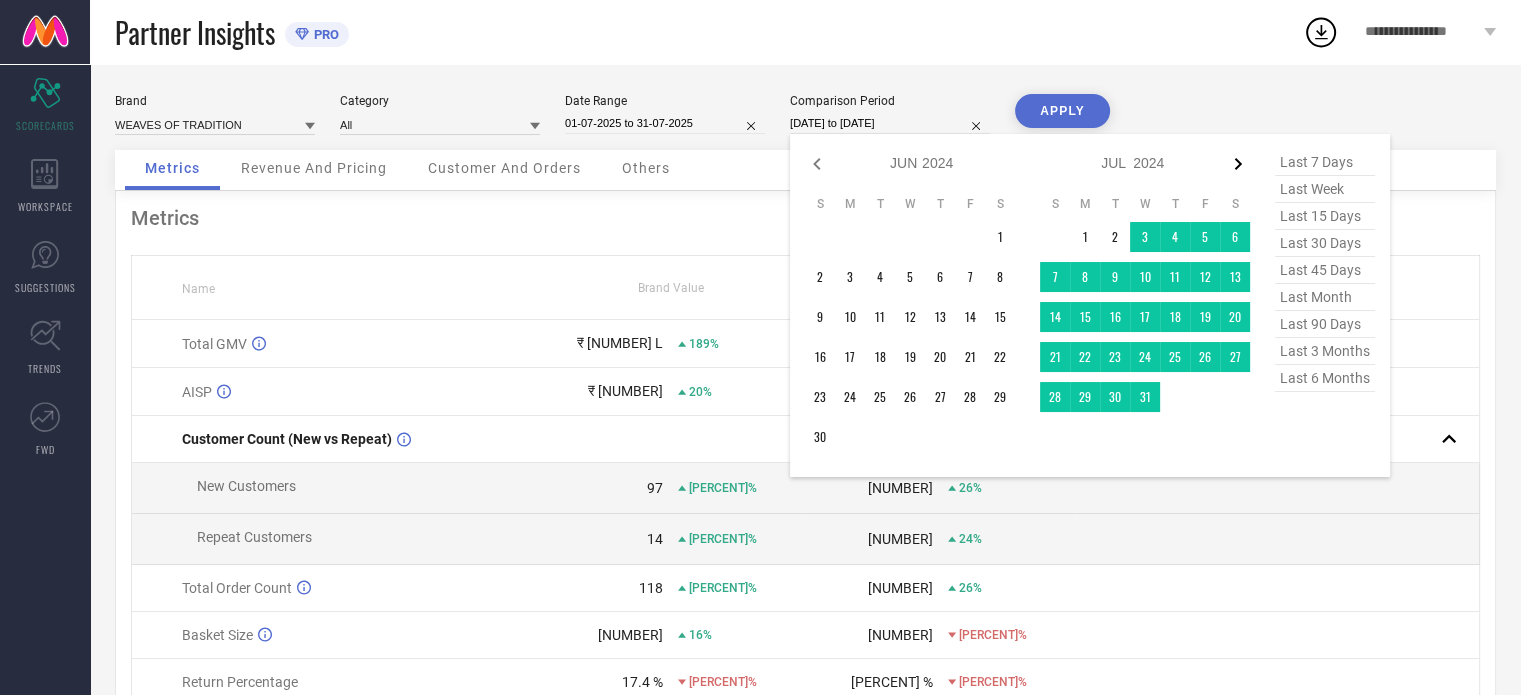 click 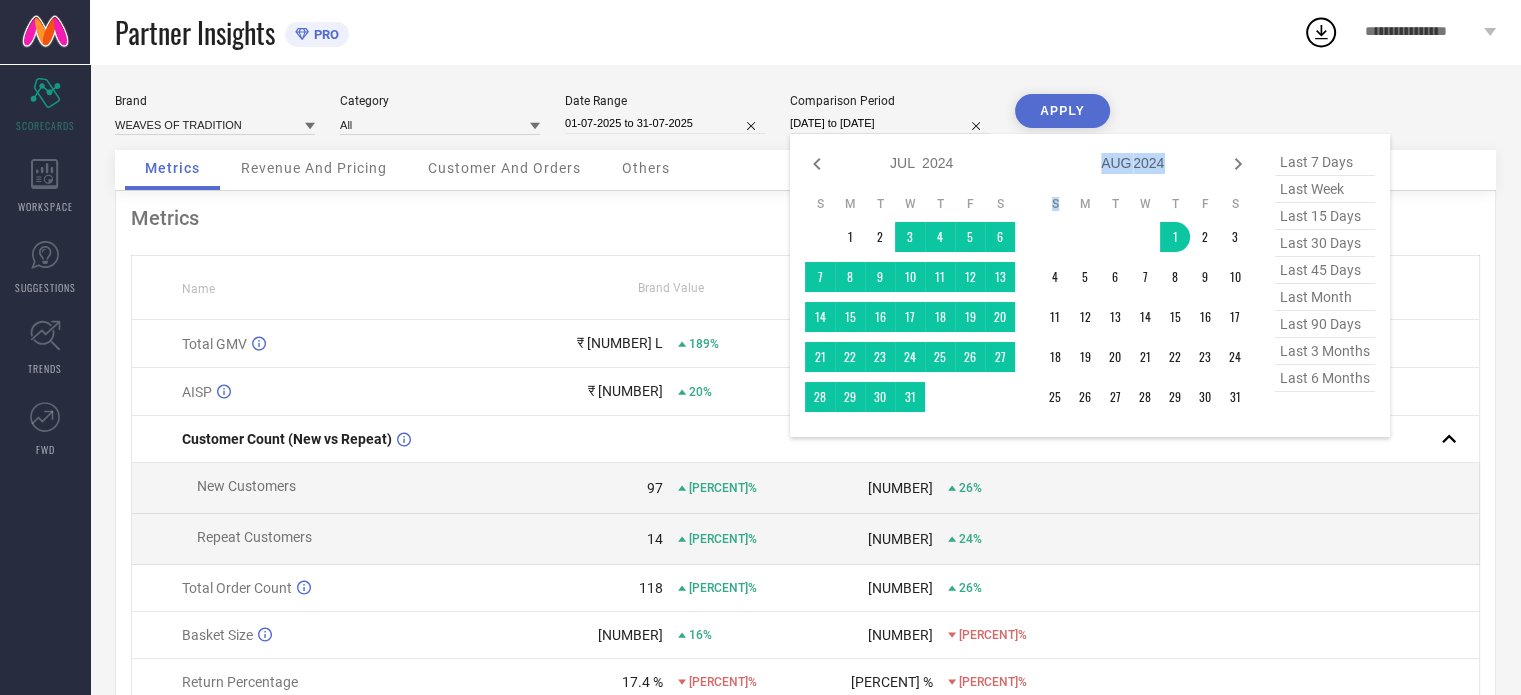 click 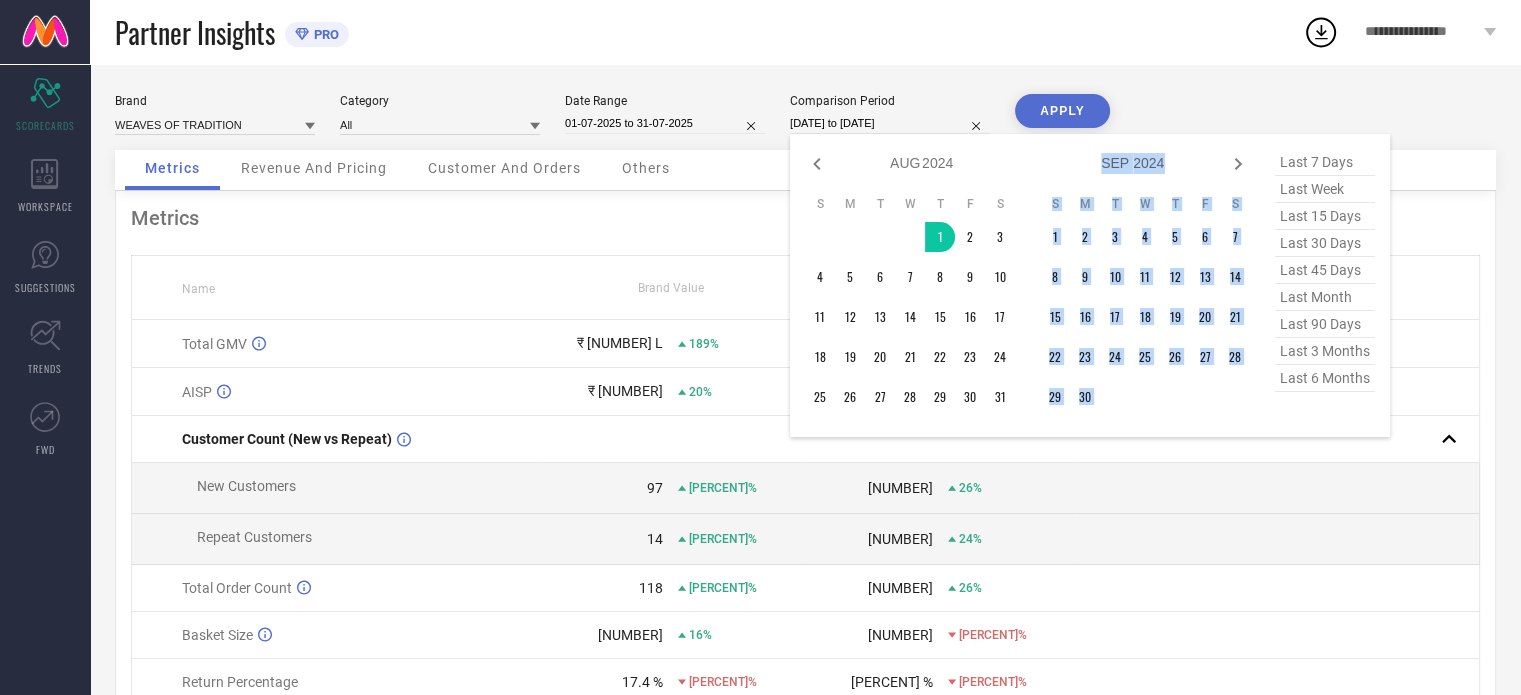click 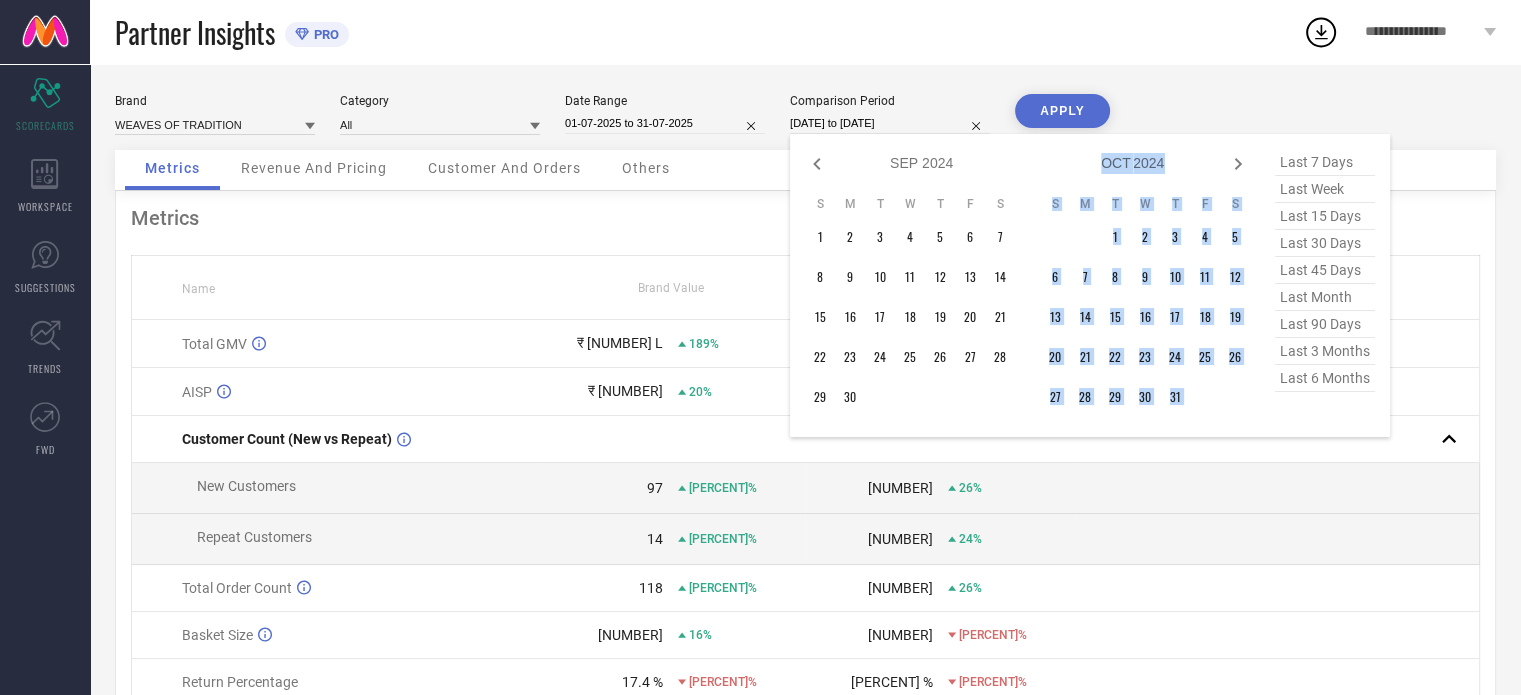 click 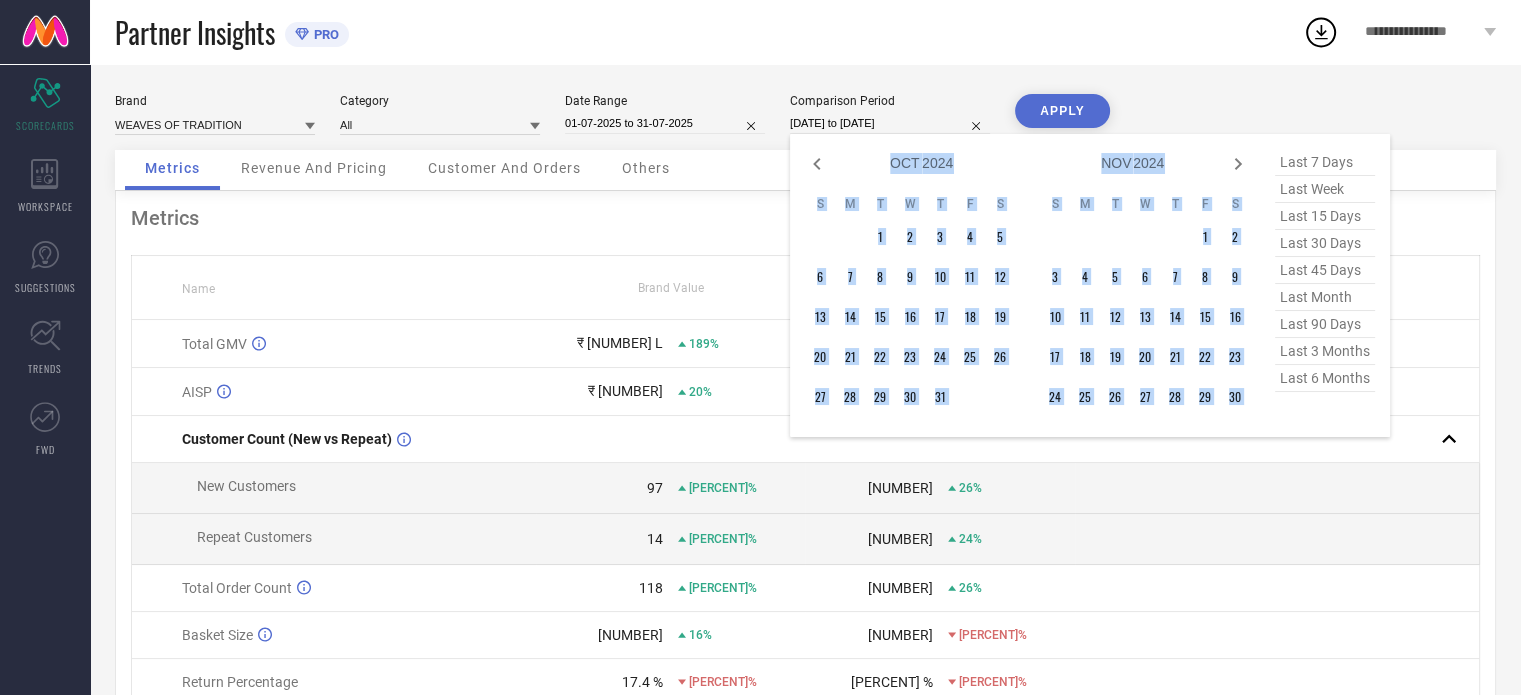 click 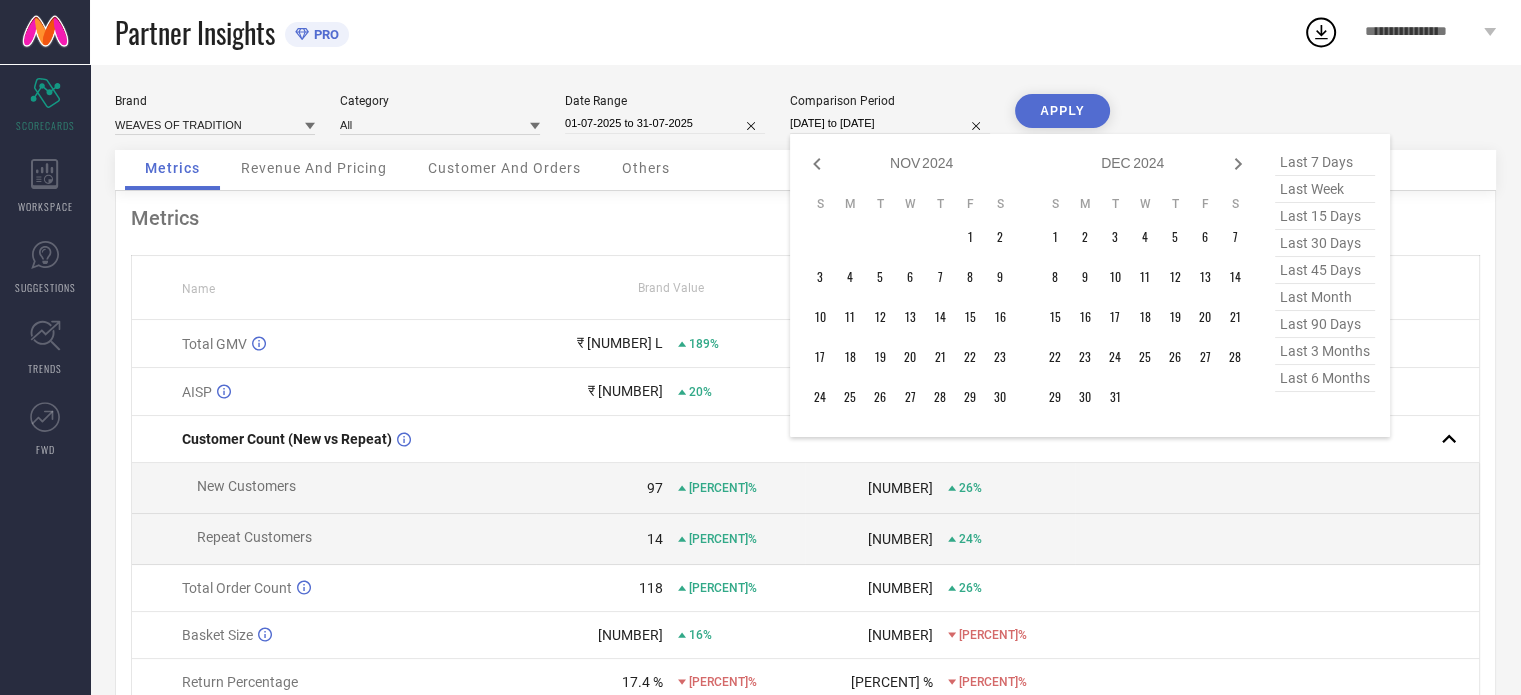 click 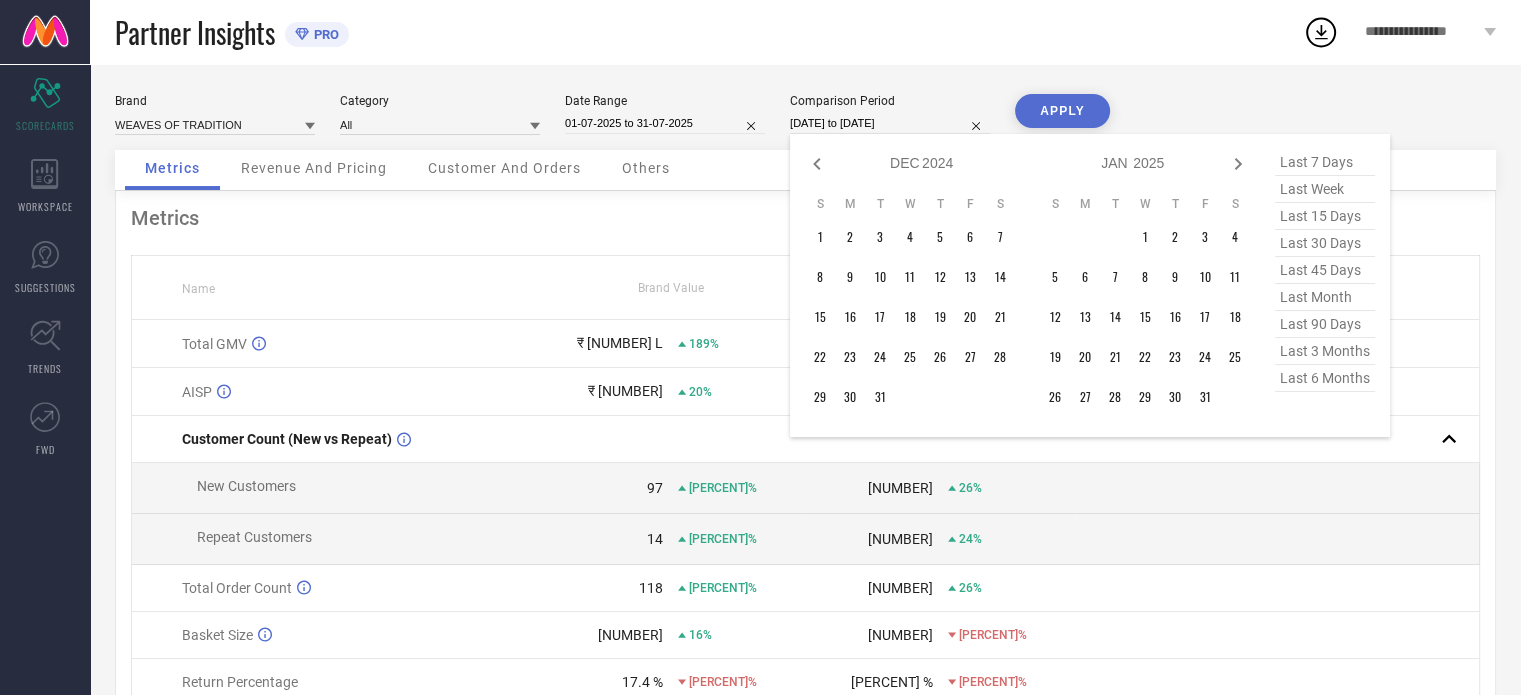 click 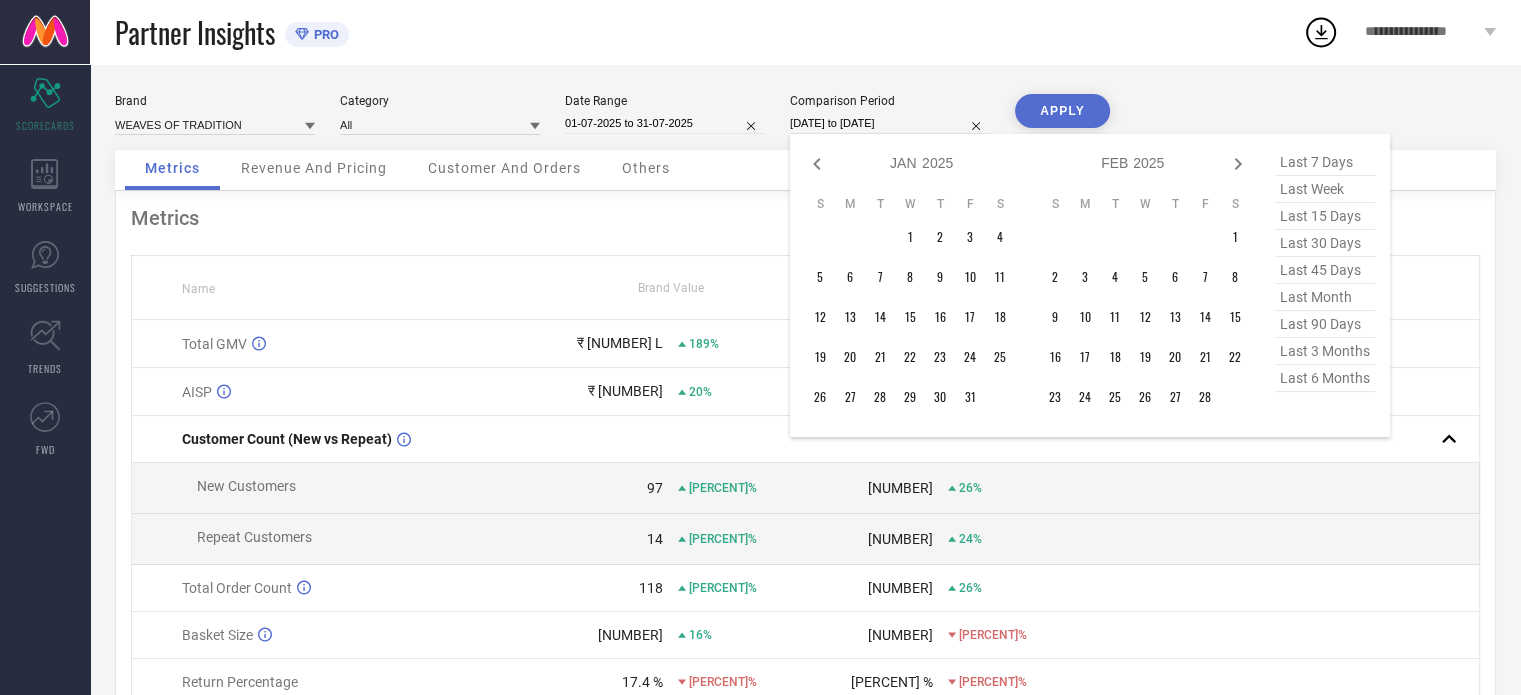 click 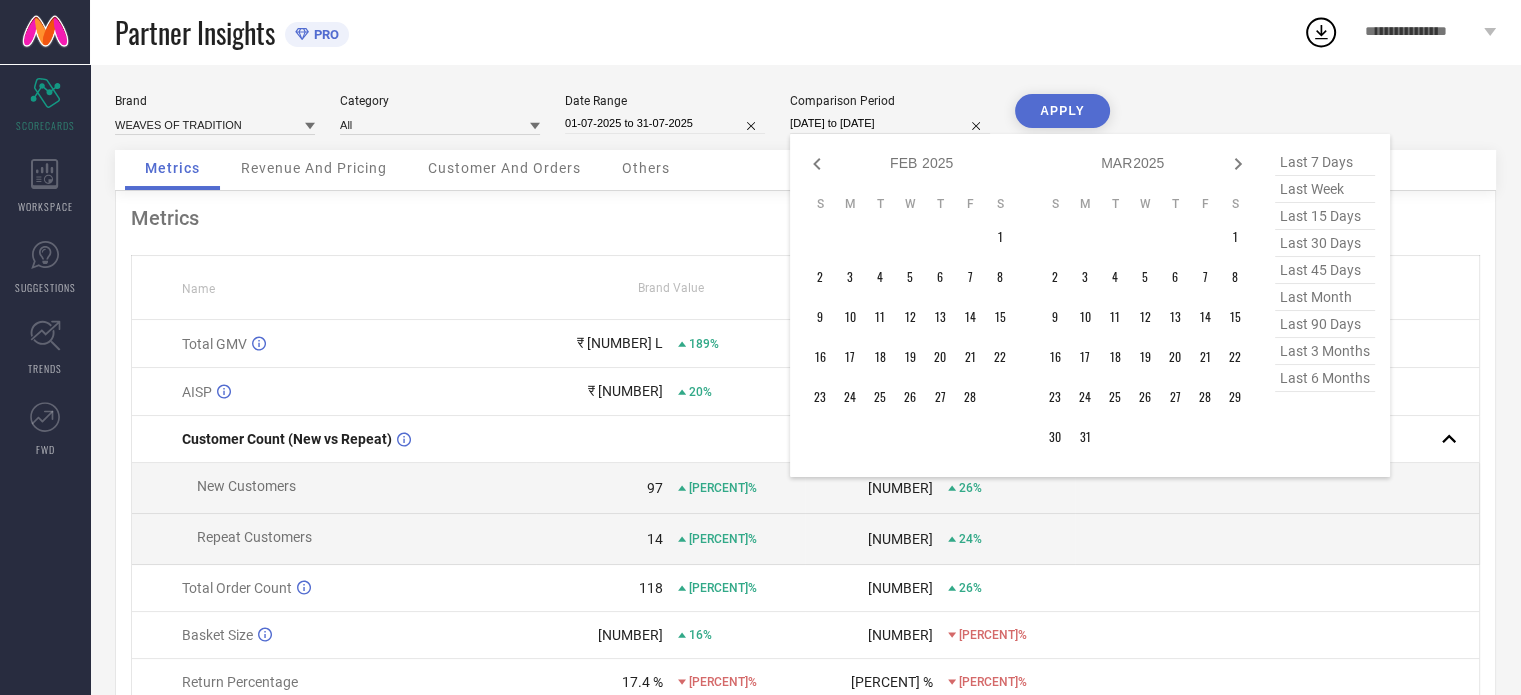 click 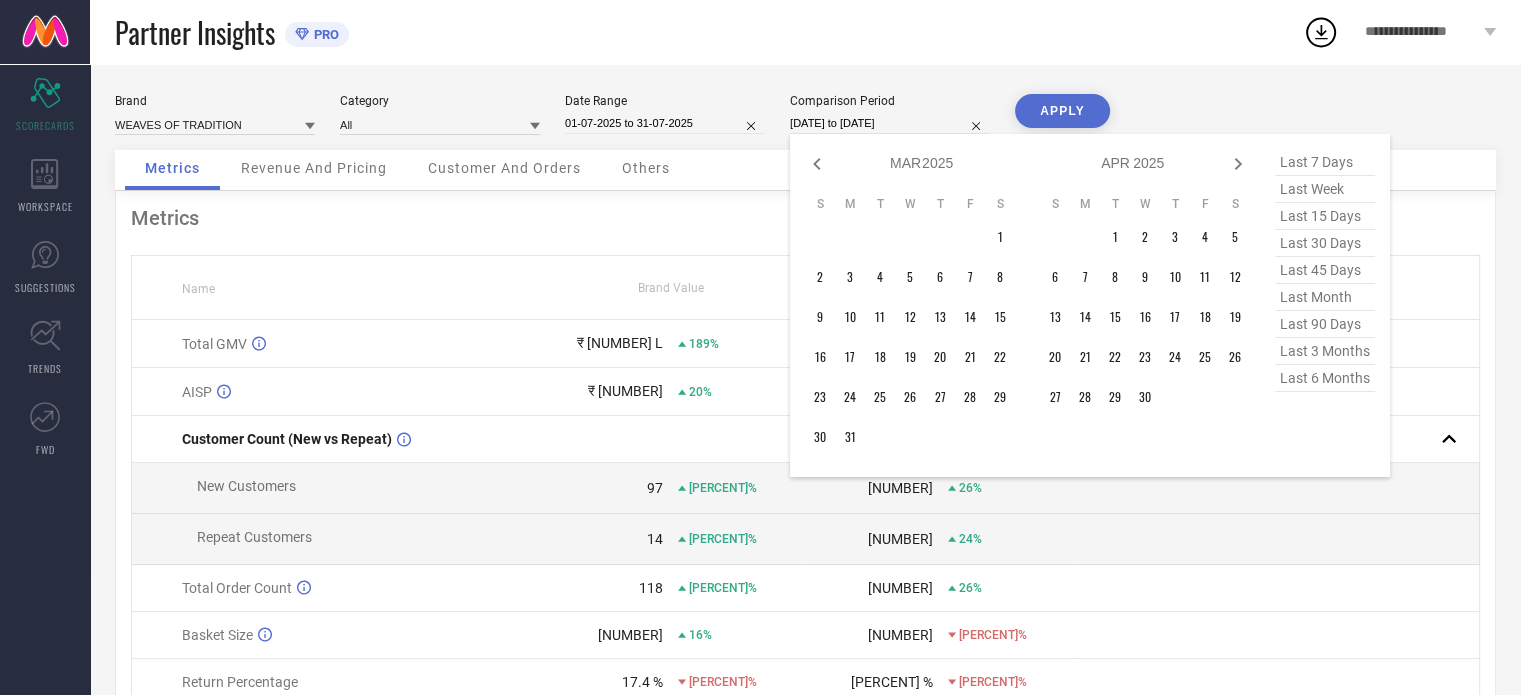 click 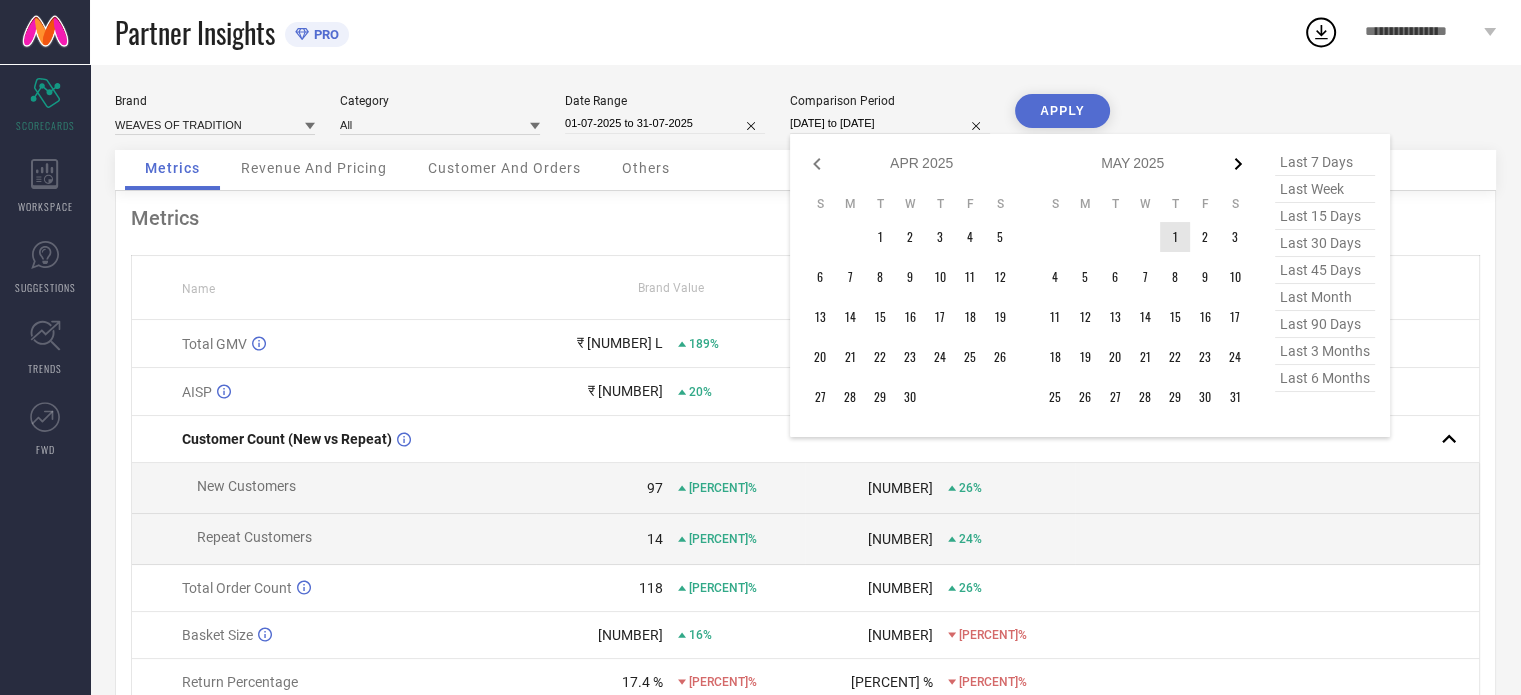click 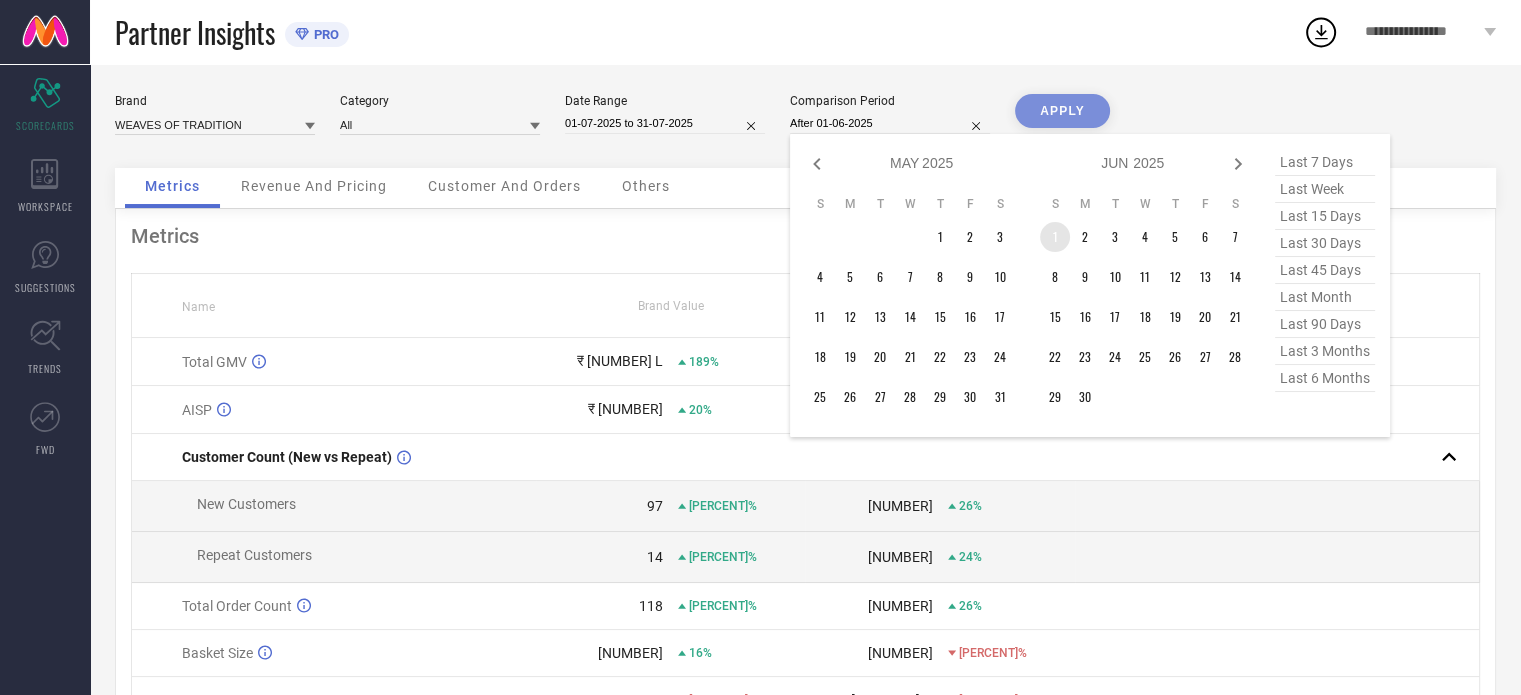 click on "1" at bounding box center [1055, 237] 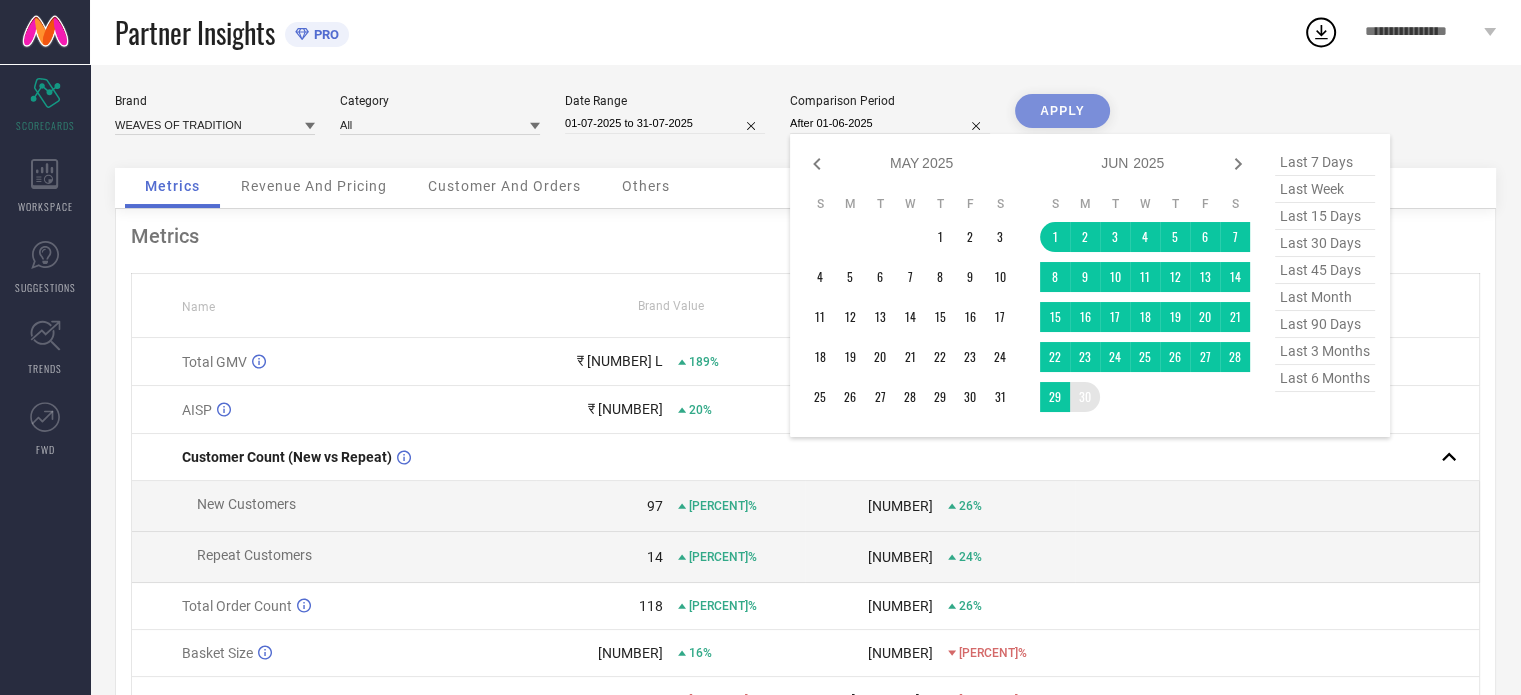 type on "01-06-2025 to 30-06-2025" 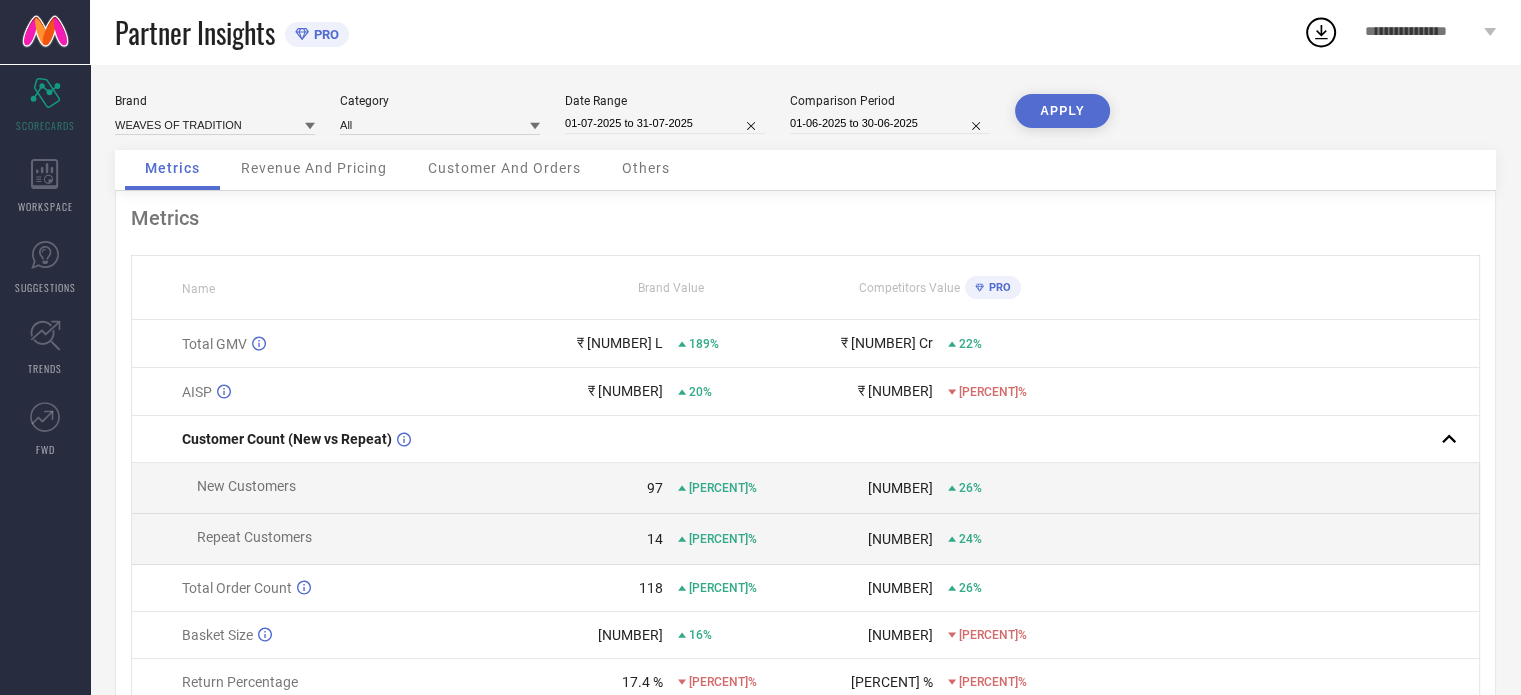 click on "APPLY" at bounding box center [1062, 111] 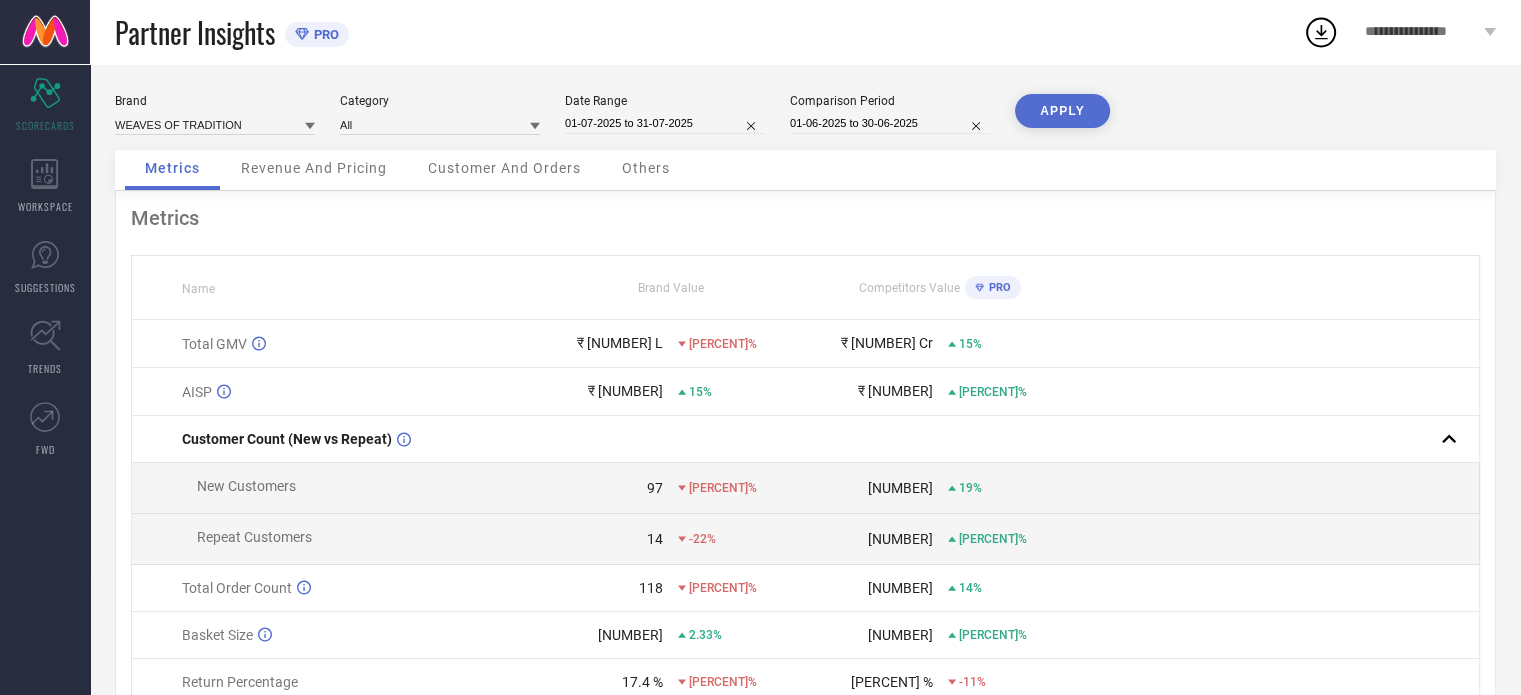scroll, scrollTop: 0, scrollLeft: 0, axis: both 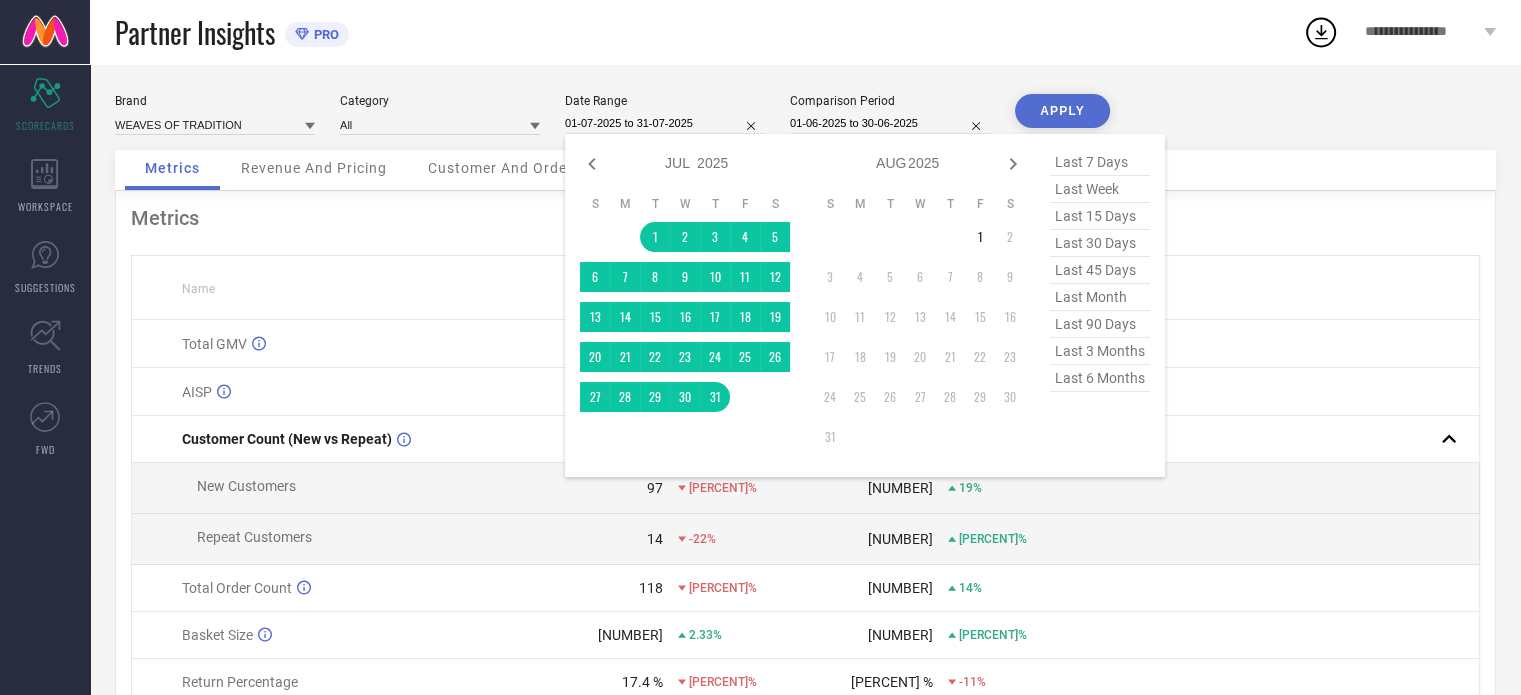 click on "01-07-2025 to 31-07-2025" at bounding box center [665, 123] 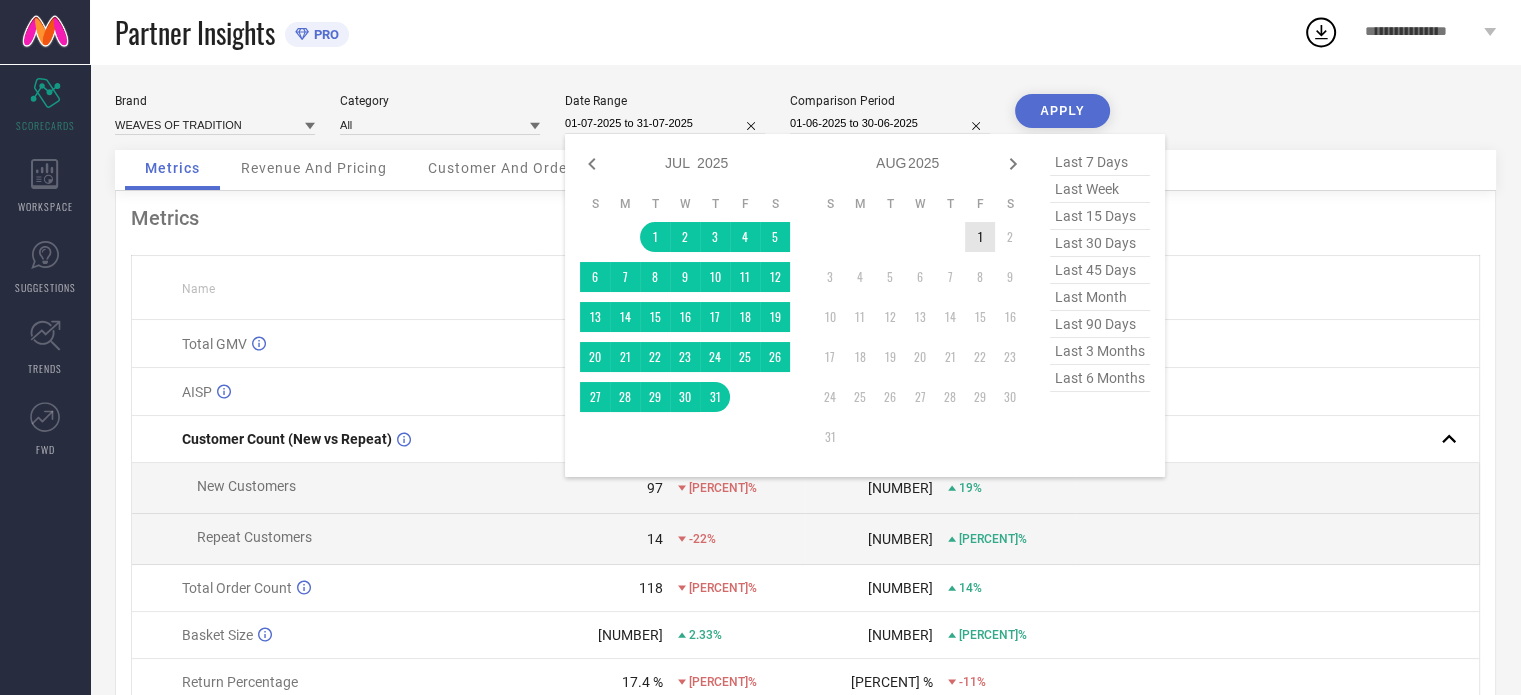 type on "After [DATE]" 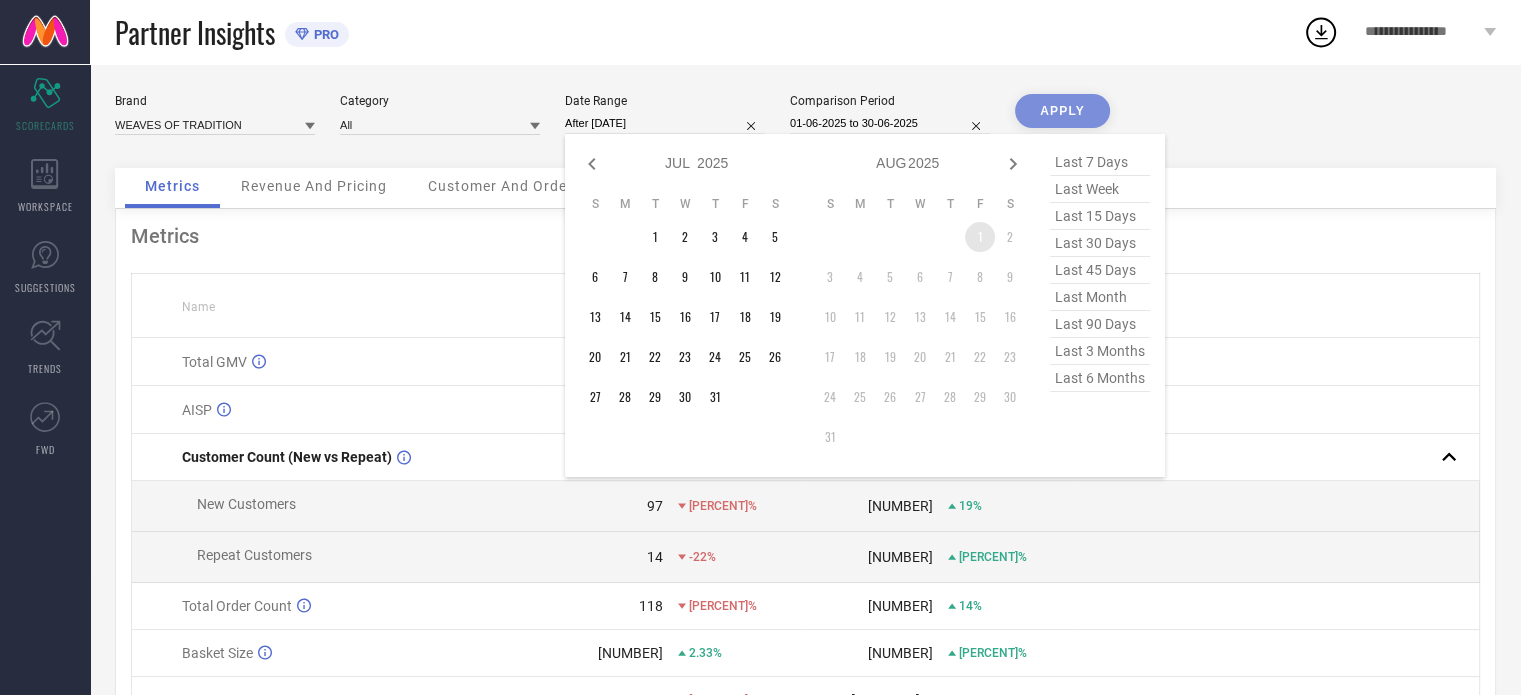 click on "1" at bounding box center [980, 237] 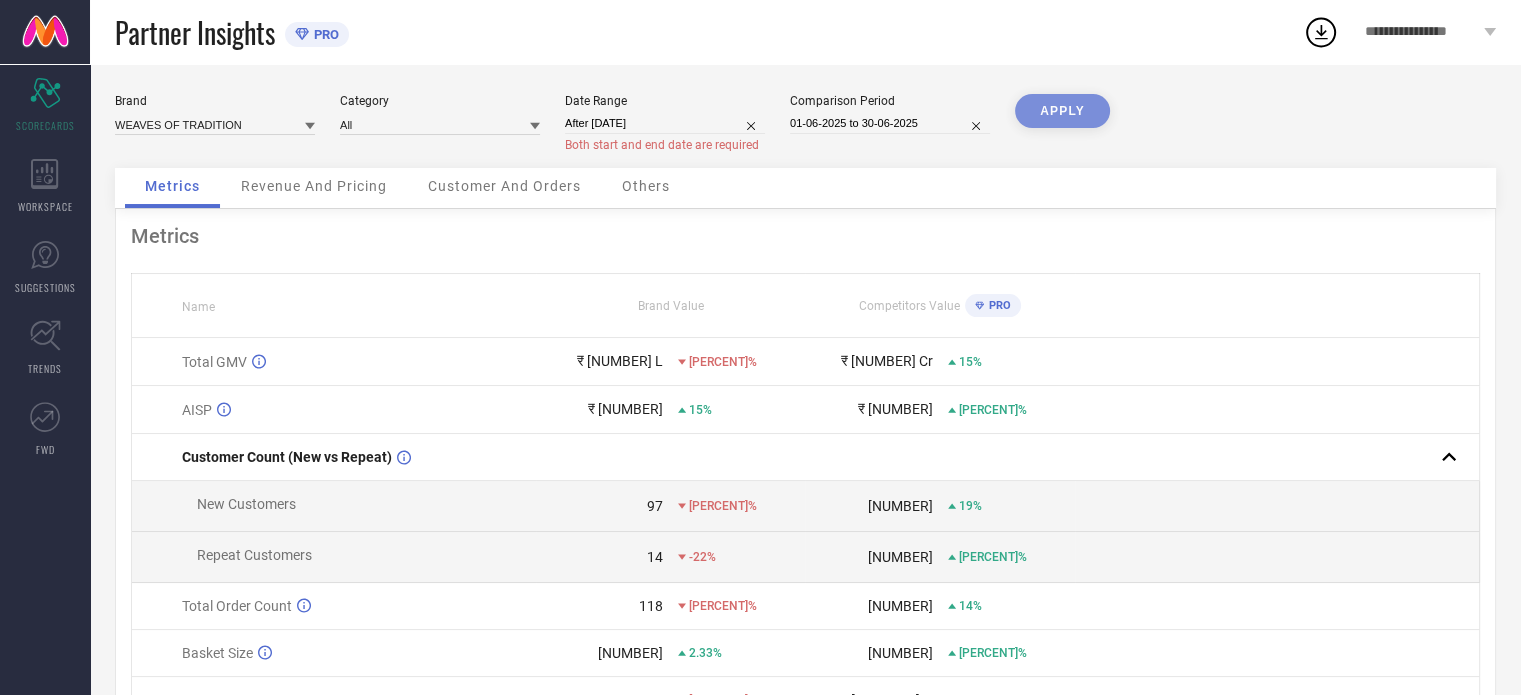 click on "APPLY" at bounding box center (1062, 131) 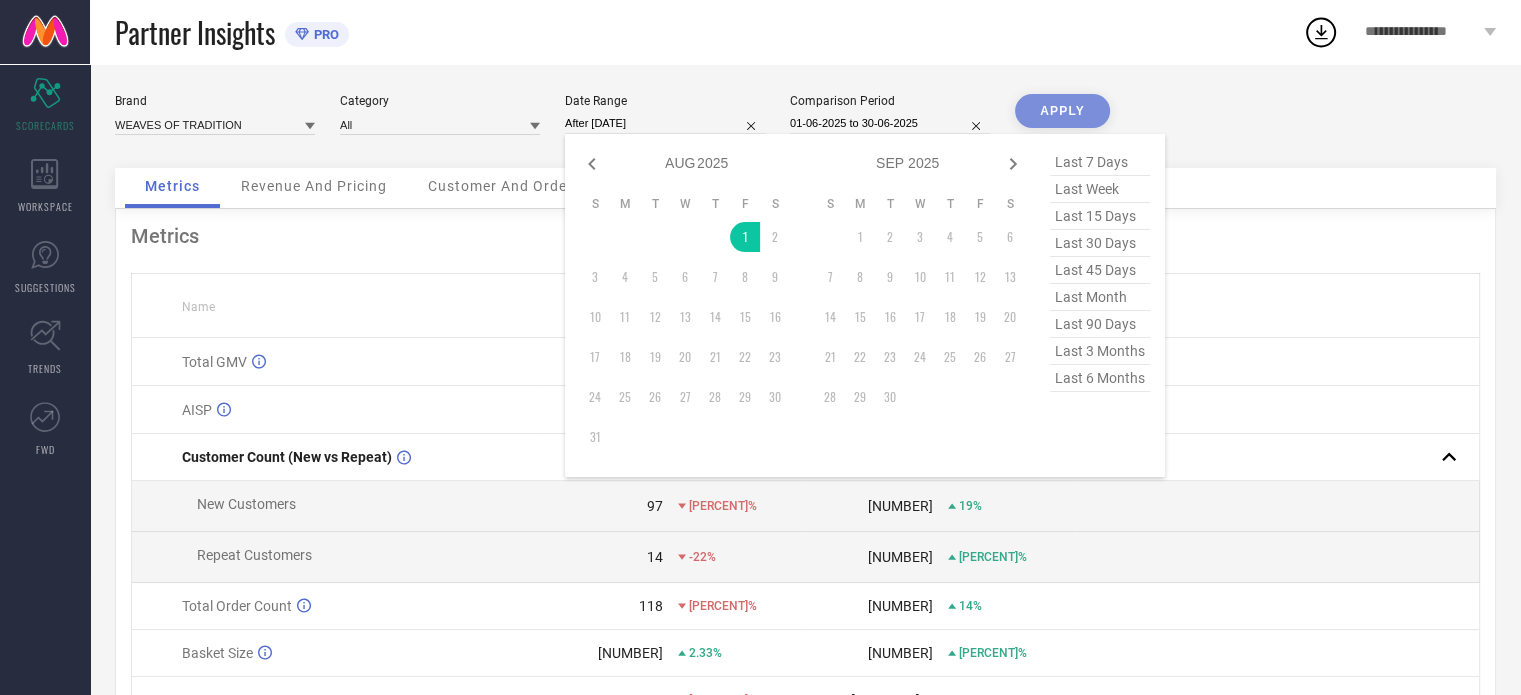 type on "[DATE] to [DATE]" 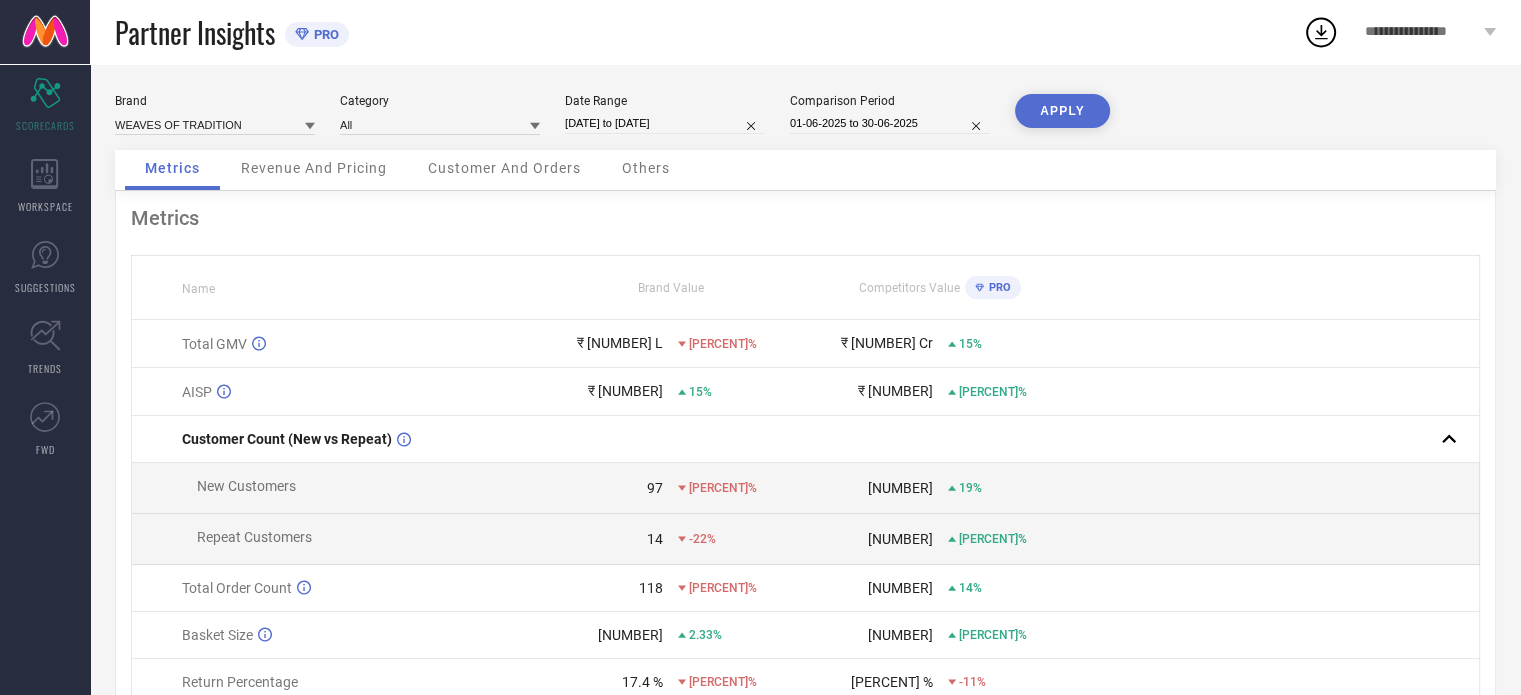 click on "APPLY" at bounding box center [1062, 111] 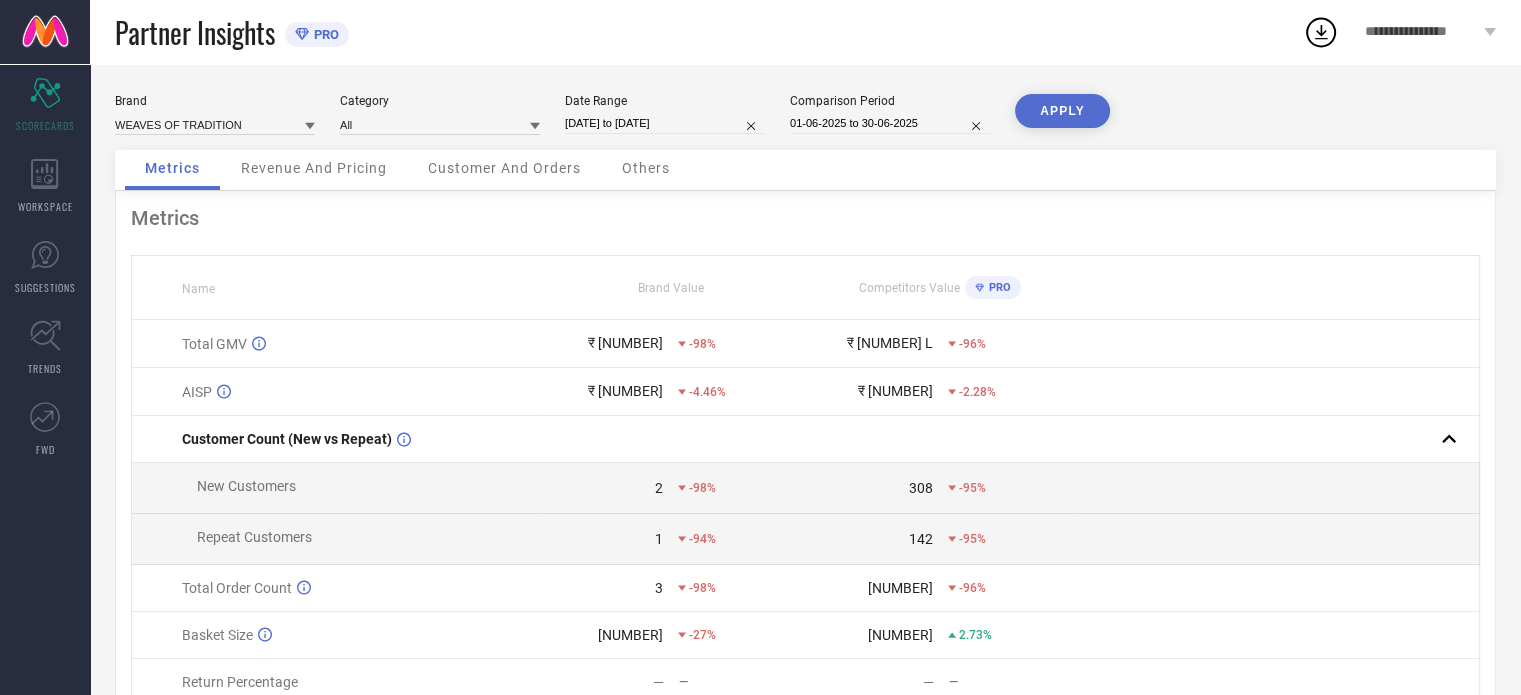 select on "5" 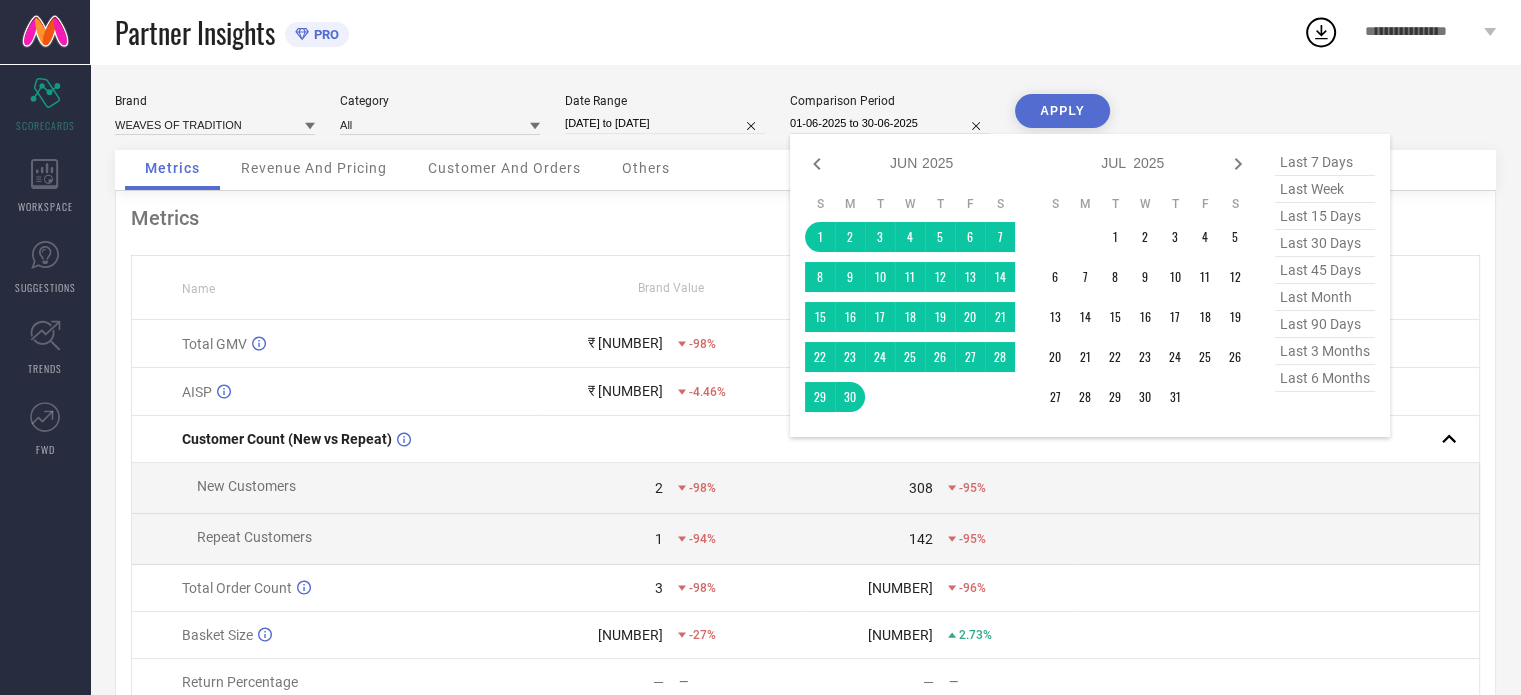 click on "01-06-2025 to 30-06-2025" at bounding box center (890, 123) 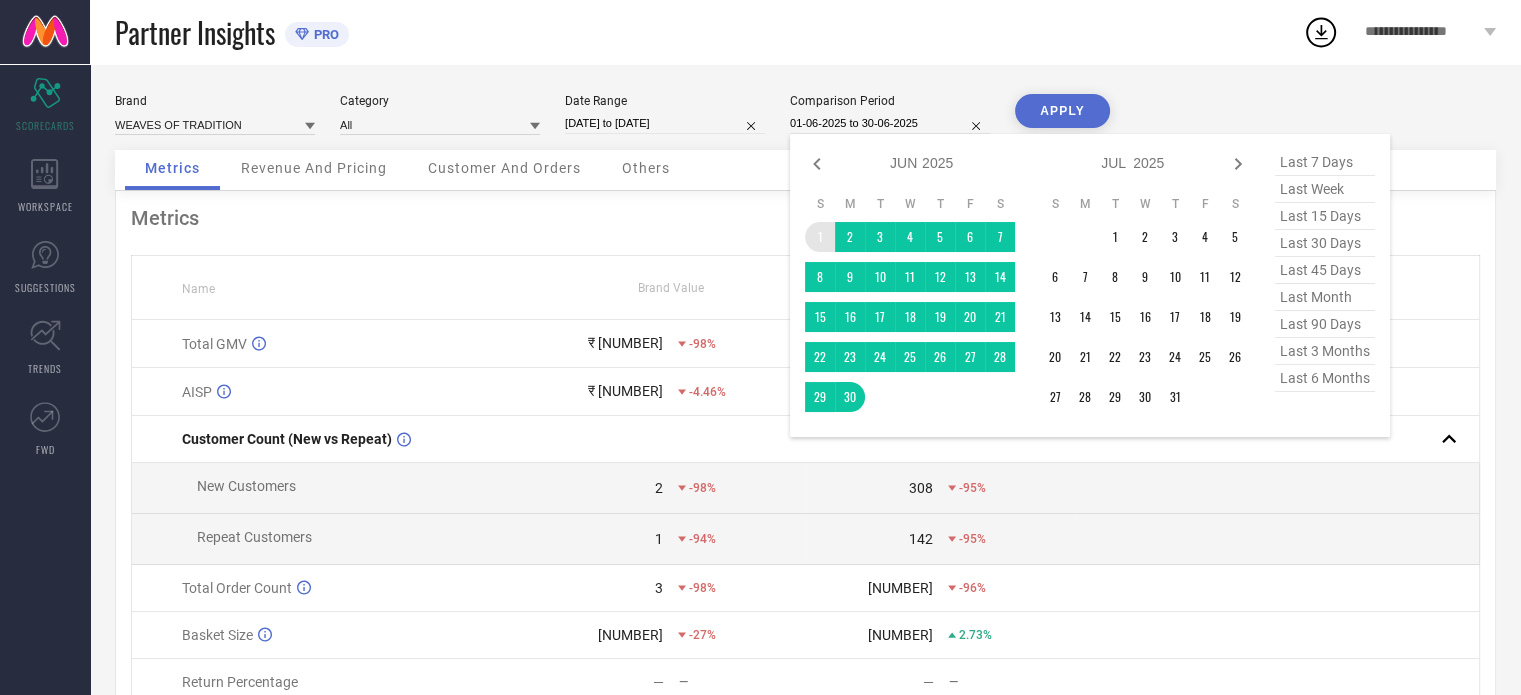 type on "After 01-06-2025" 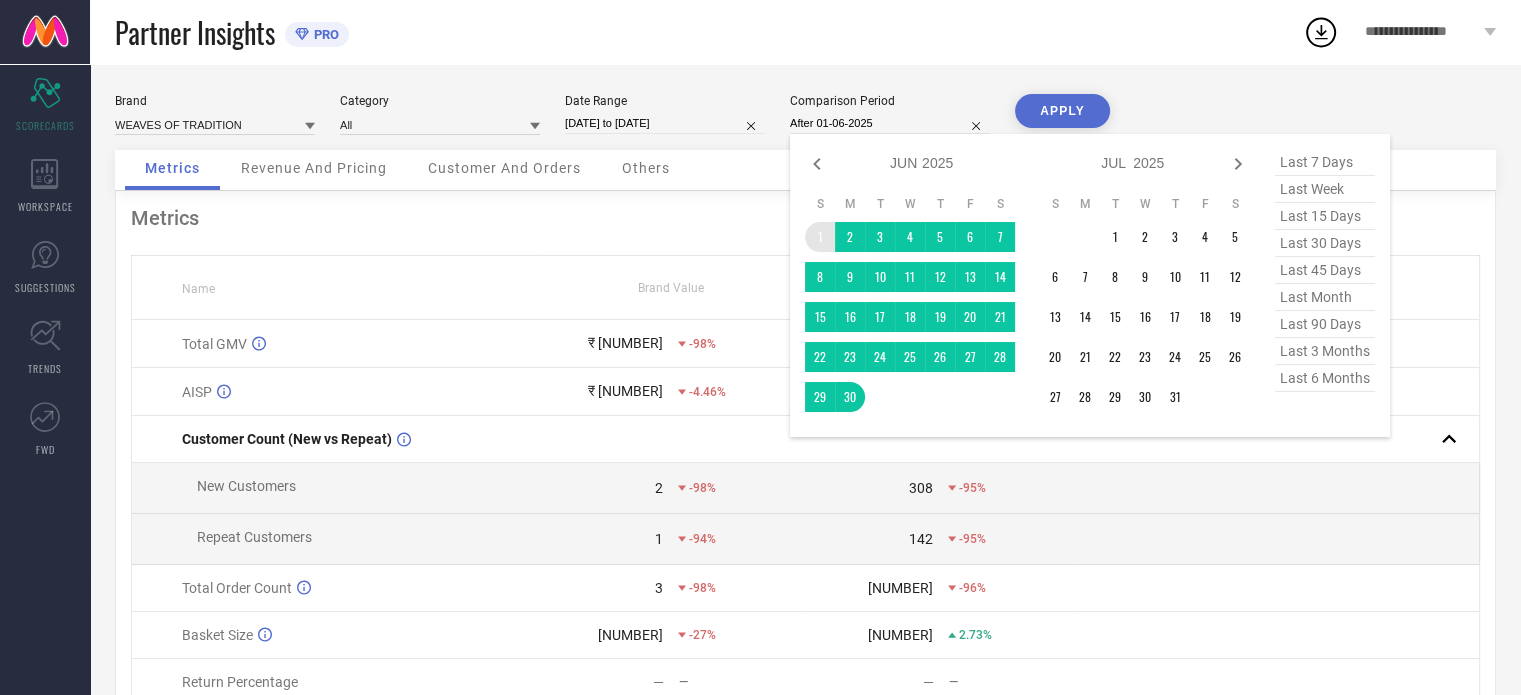 click on "1" at bounding box center (820, 237) 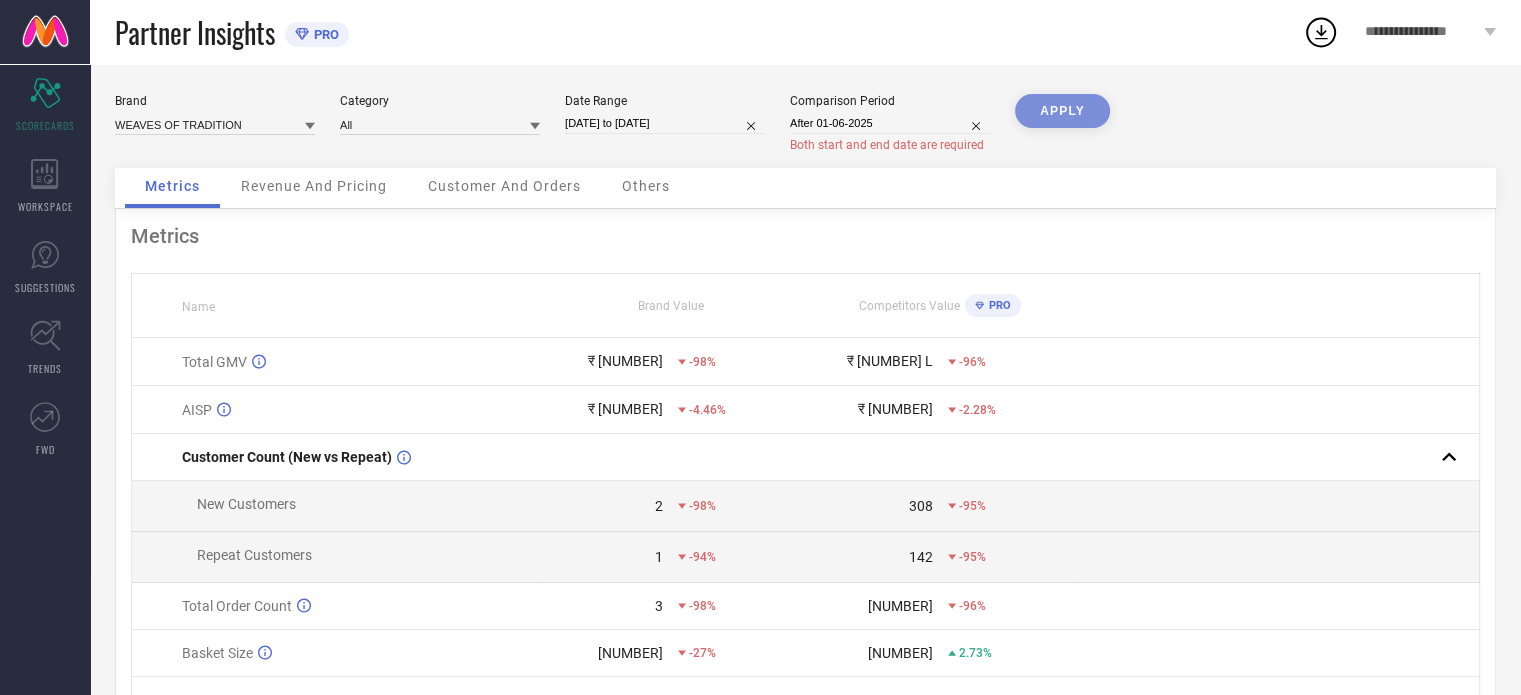 click on "APPLY" at bounding box center (1062, 131) 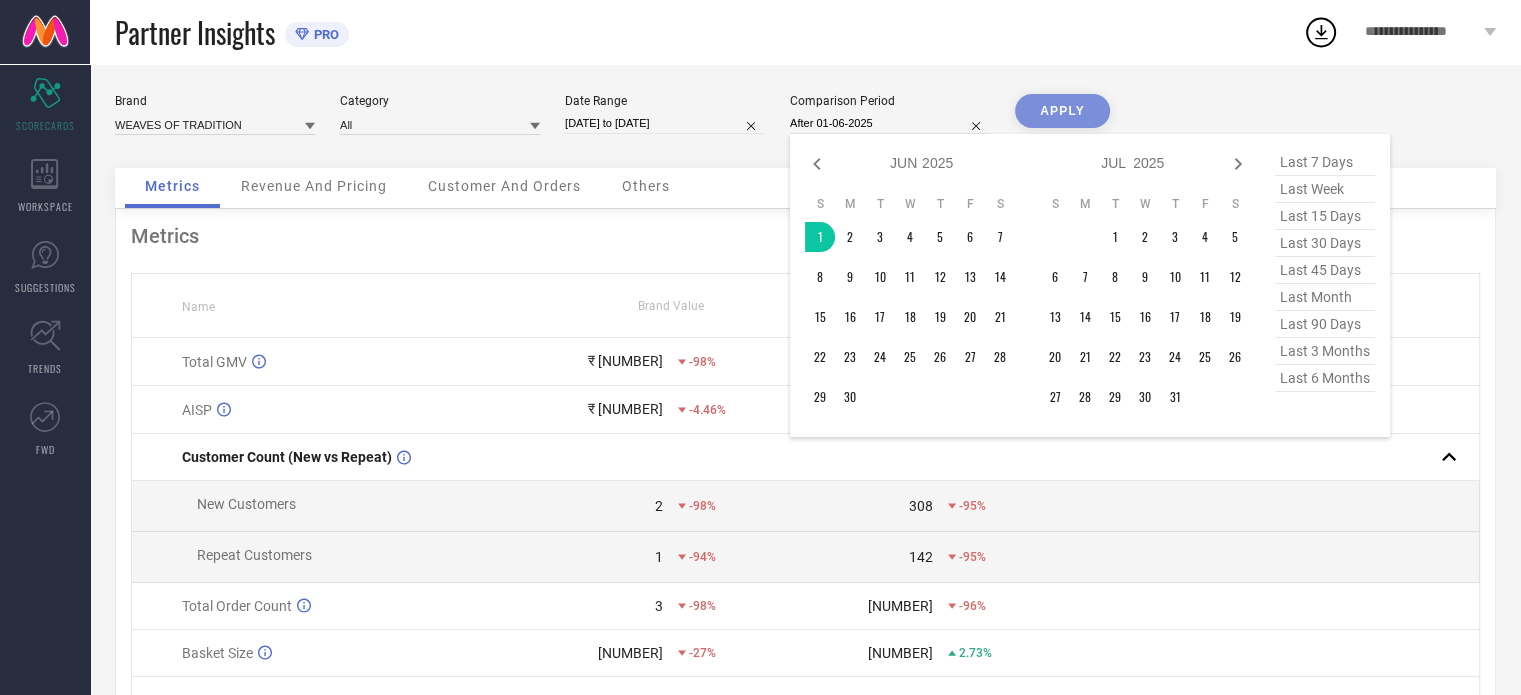 click on "After 01-06-2025" at bounding box center [890, 123] 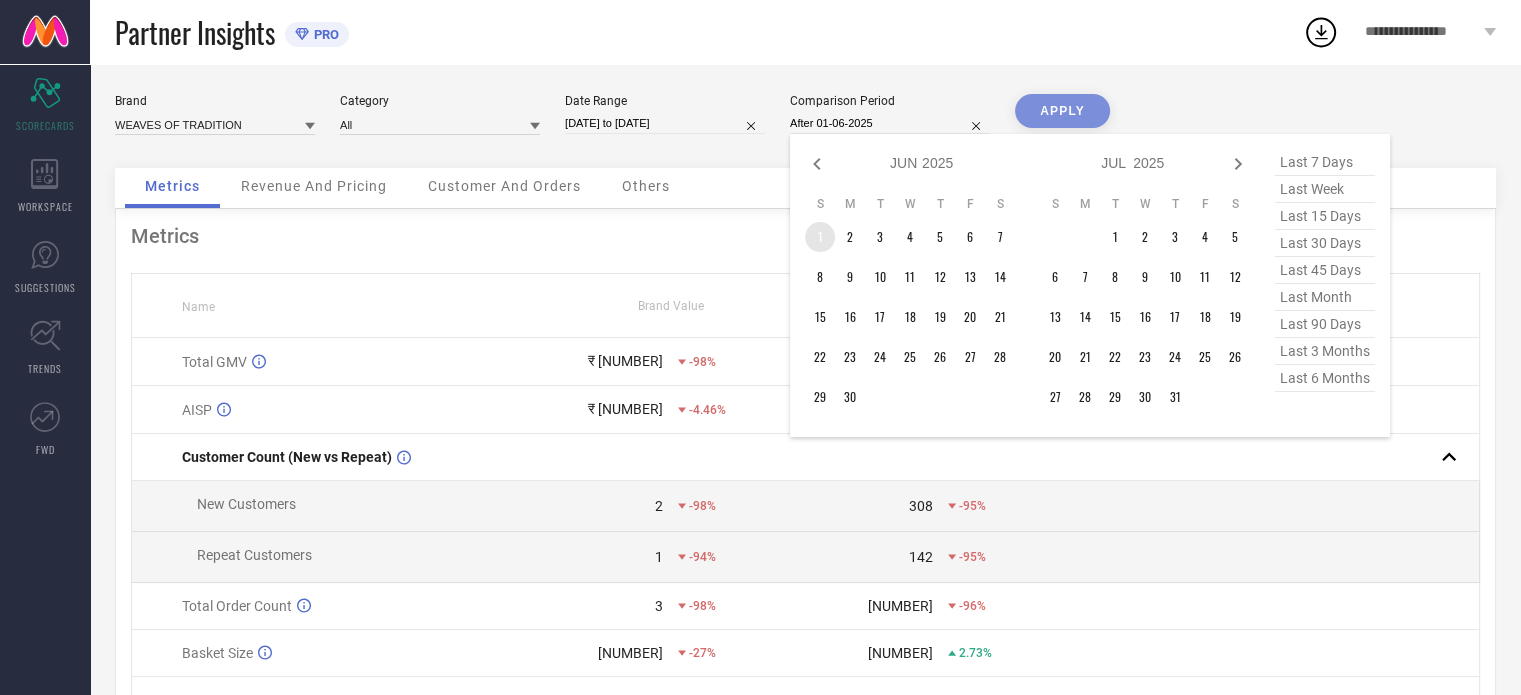 type on "[DATE] to [DATE]" 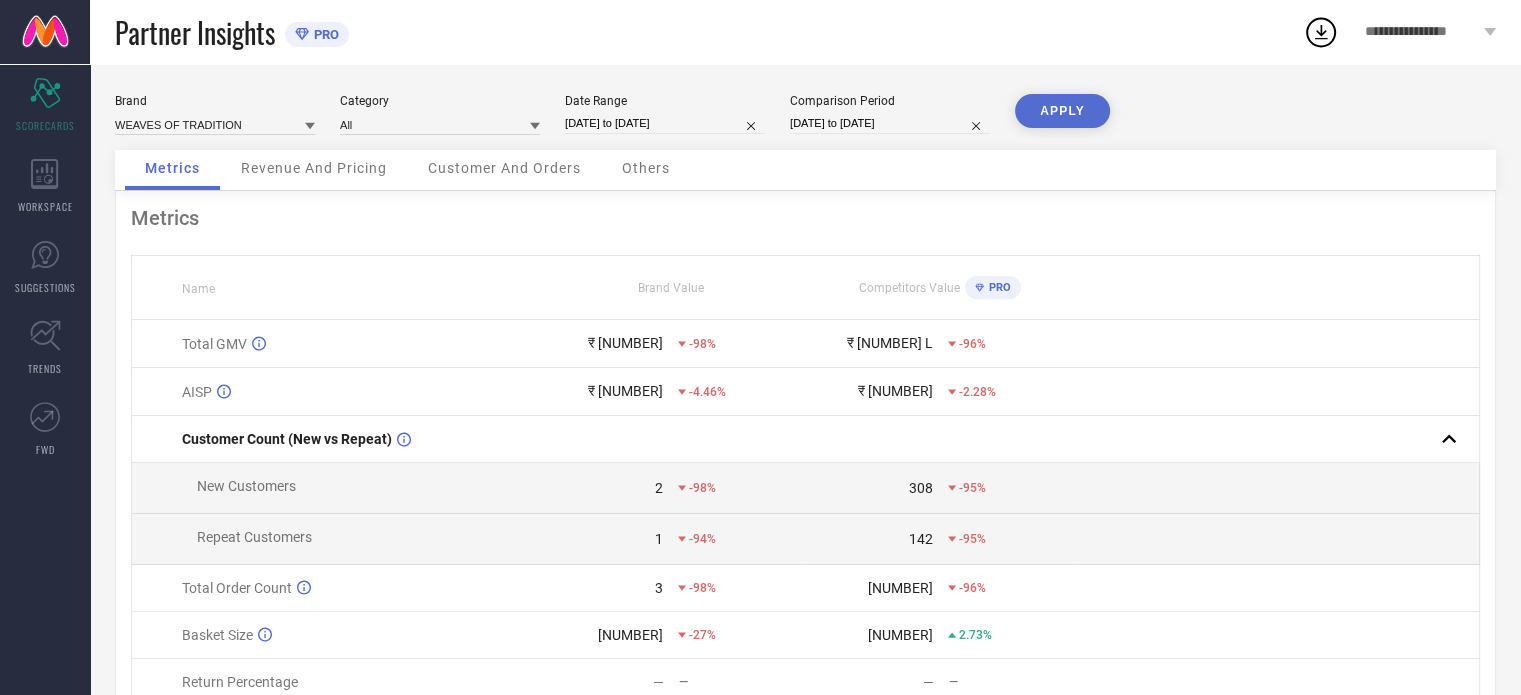 click on "APPLY" at bounding box center [1062, 111] 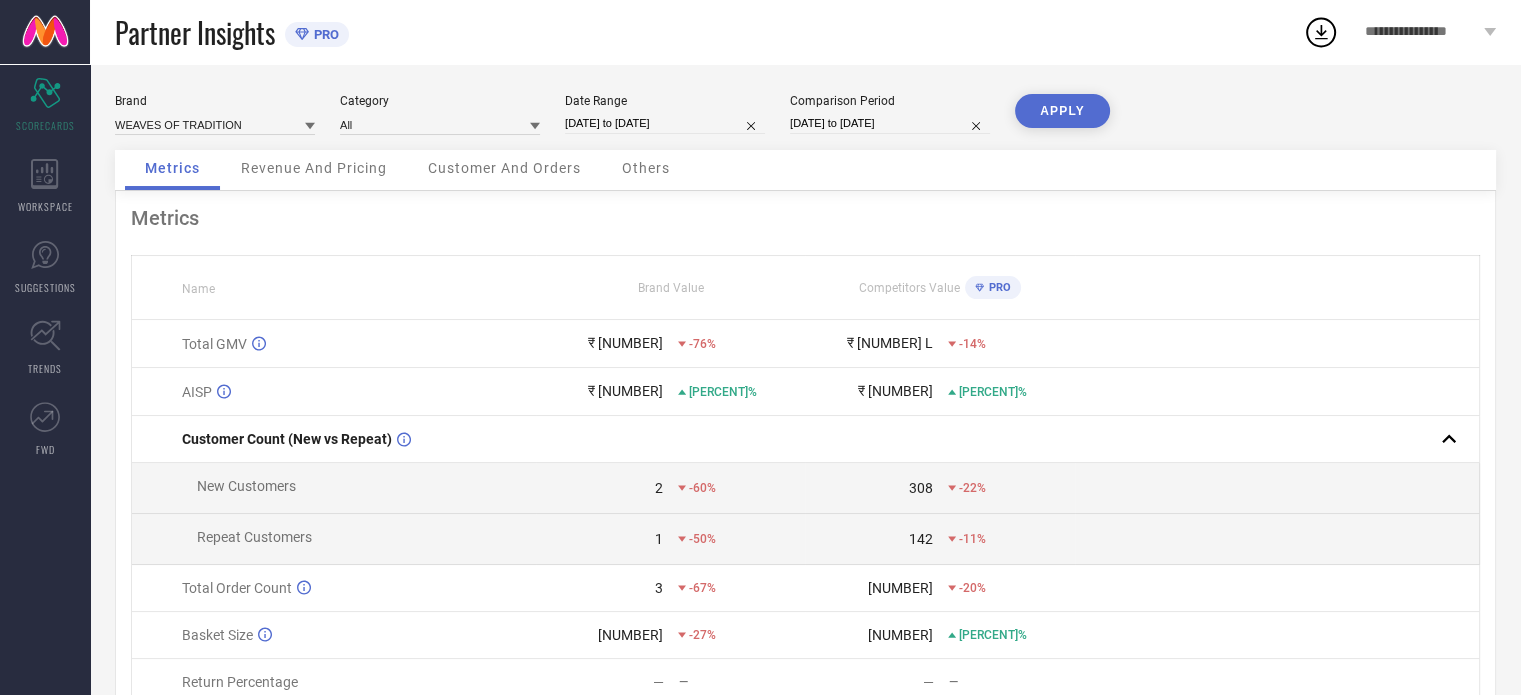 click on "[DATE] to [DATE]" at bounding box center (890, 123) 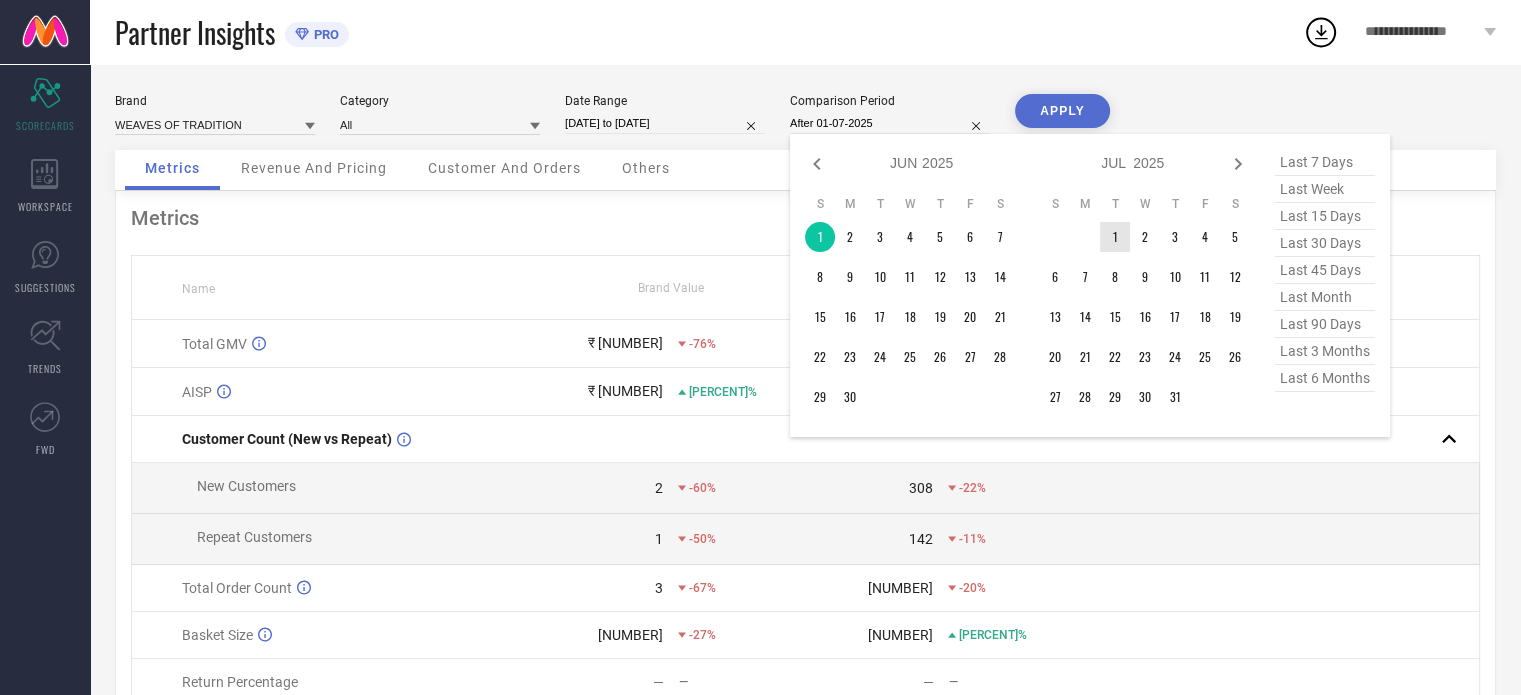 click on "1" at bounding box center (1115, 237) 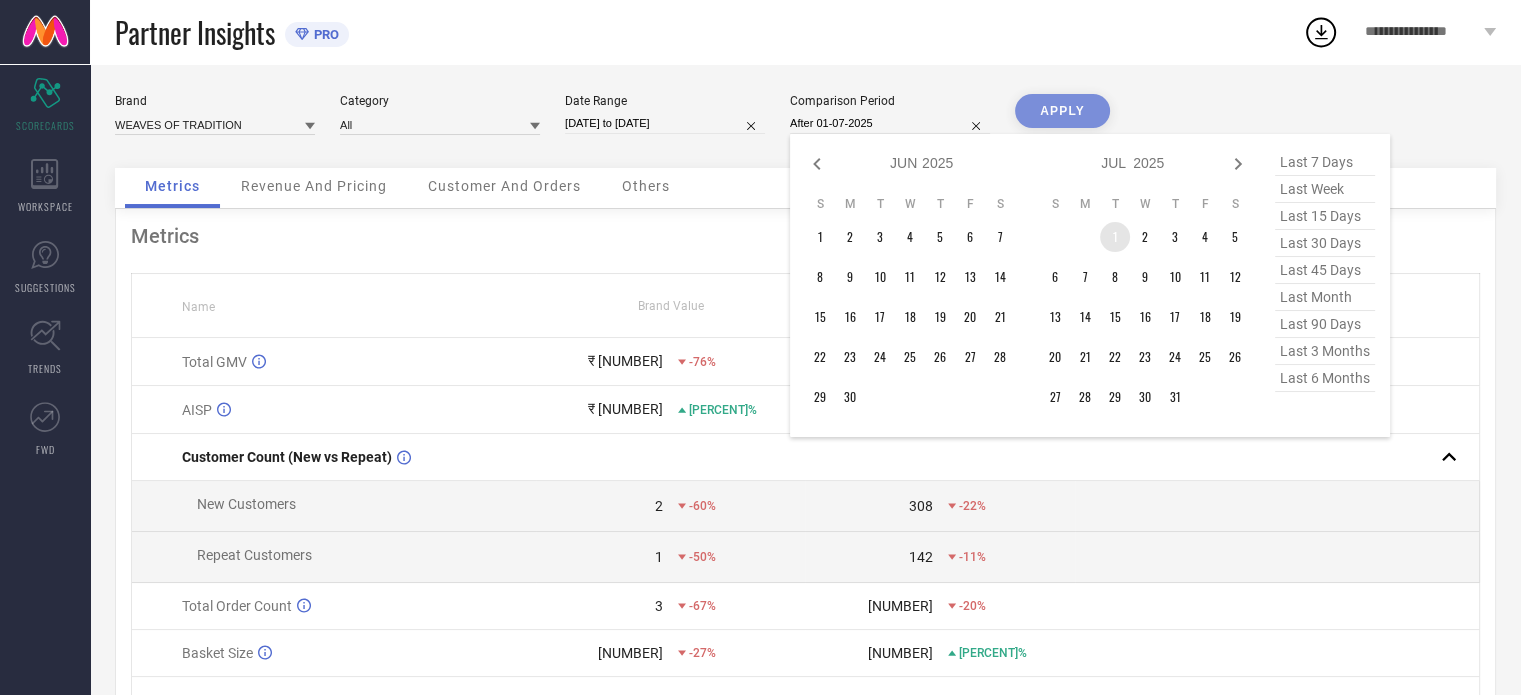 type on "[DATE] to [DATE]" 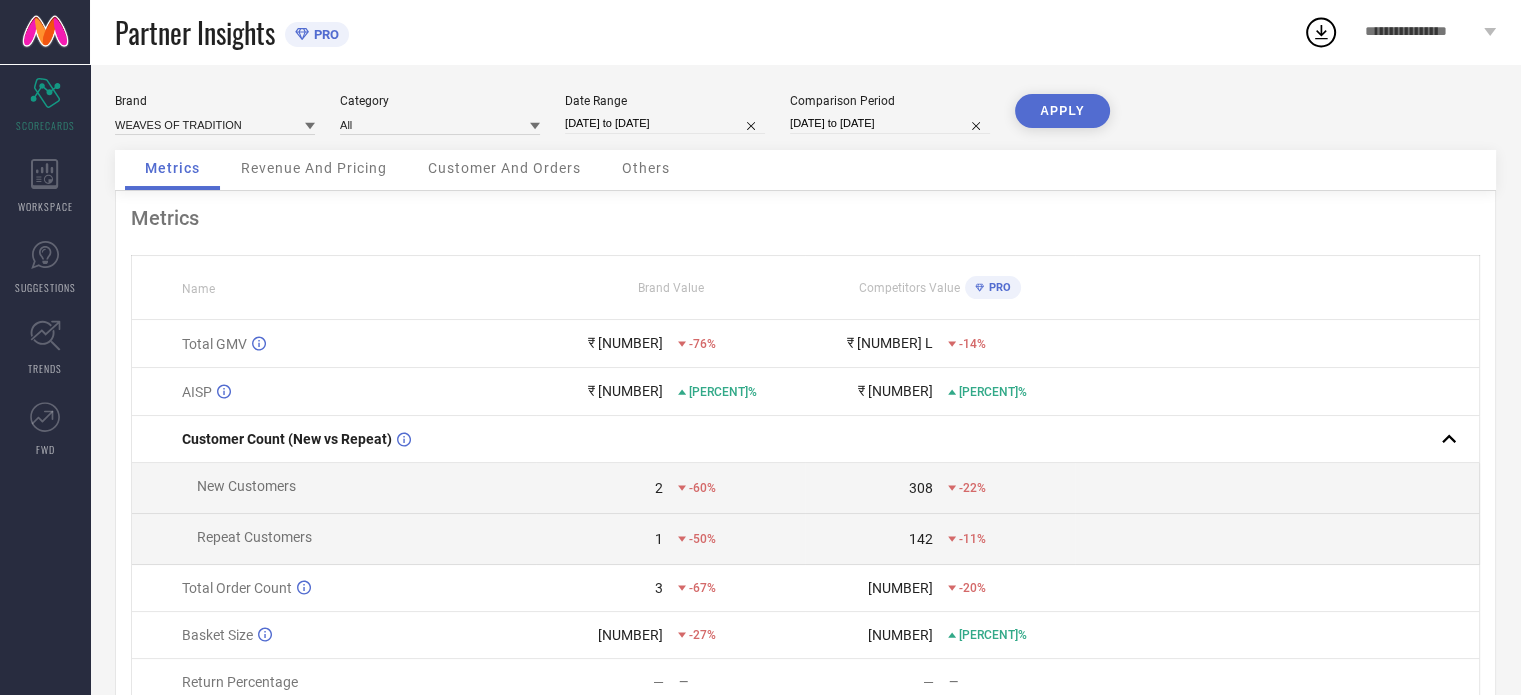 click on "APPLY" at bounding box center [1062, 111] 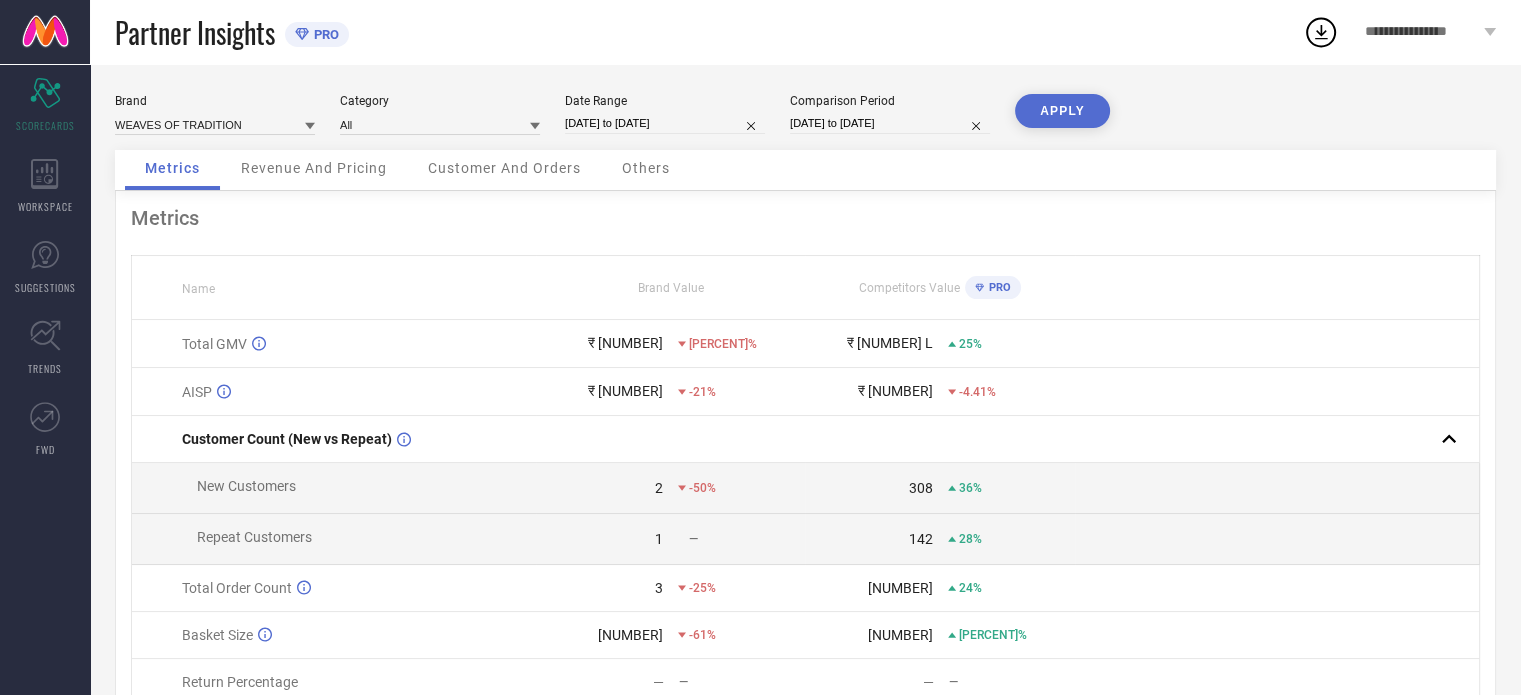 click on "[DATE] to [DATE]" at bounding box center (665, 123) 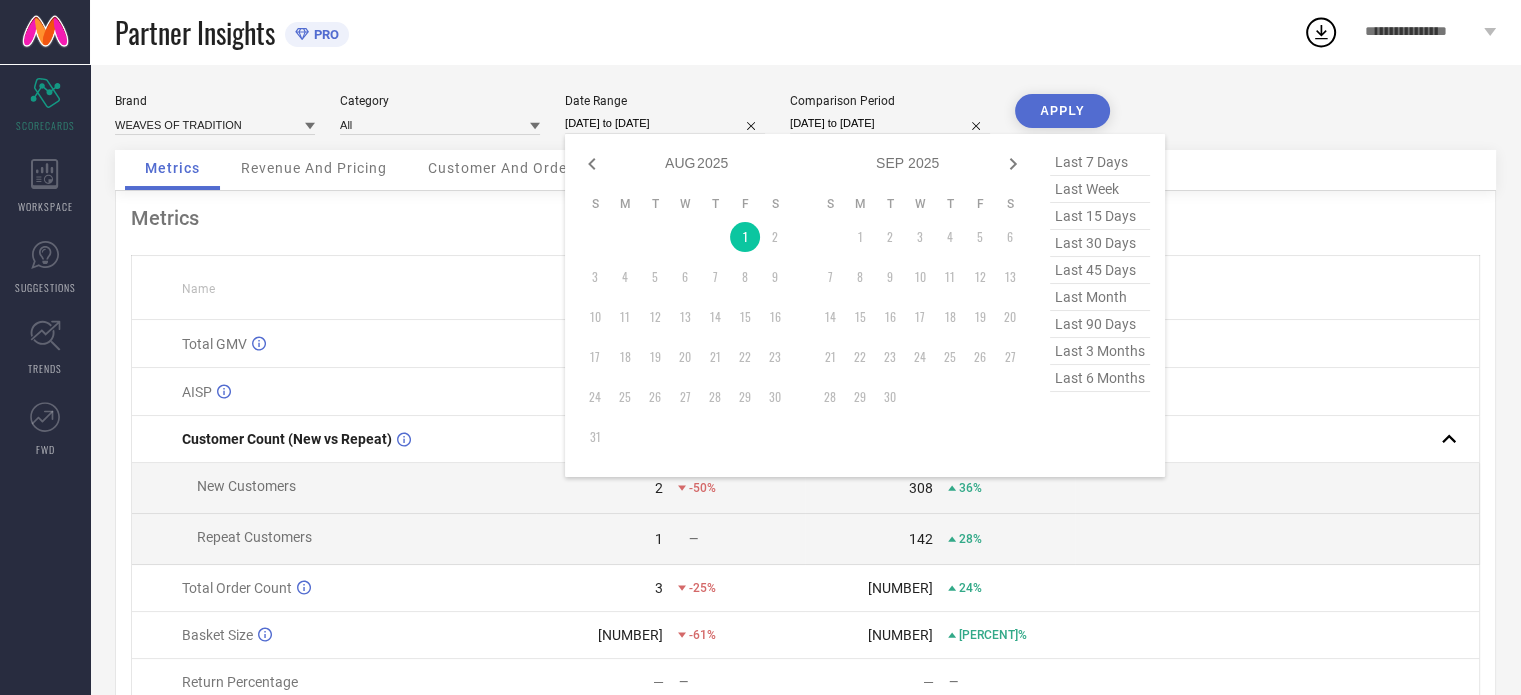 click on "Partner Insights PRO" at bounding box center [709, 32] 